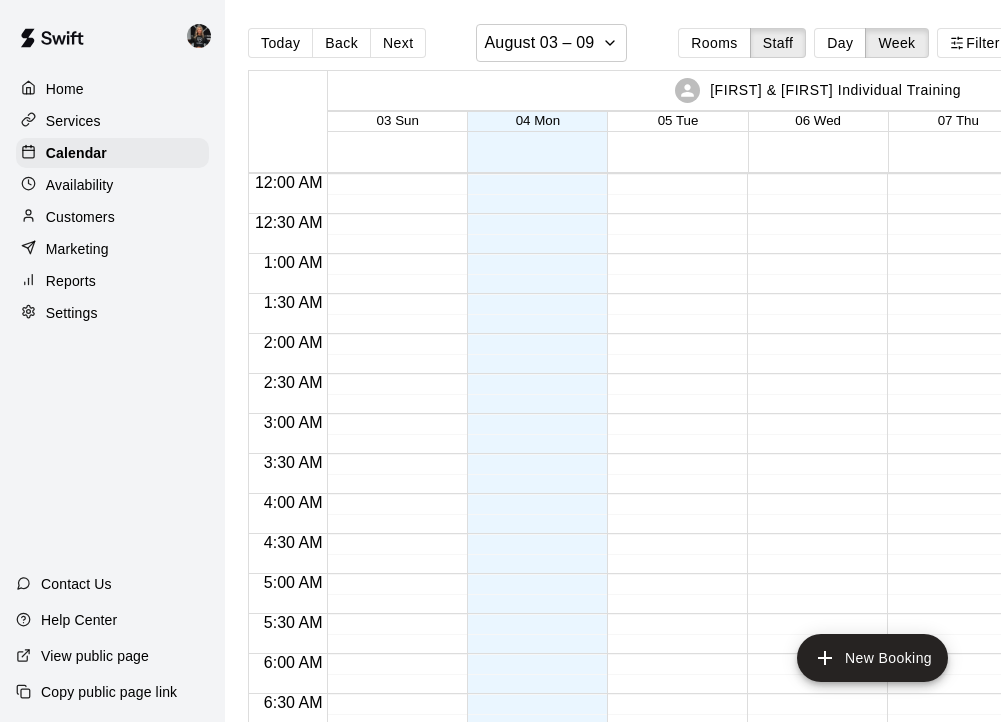 scroll, scrollTop: 0, scrollLeft: 0, axis: both 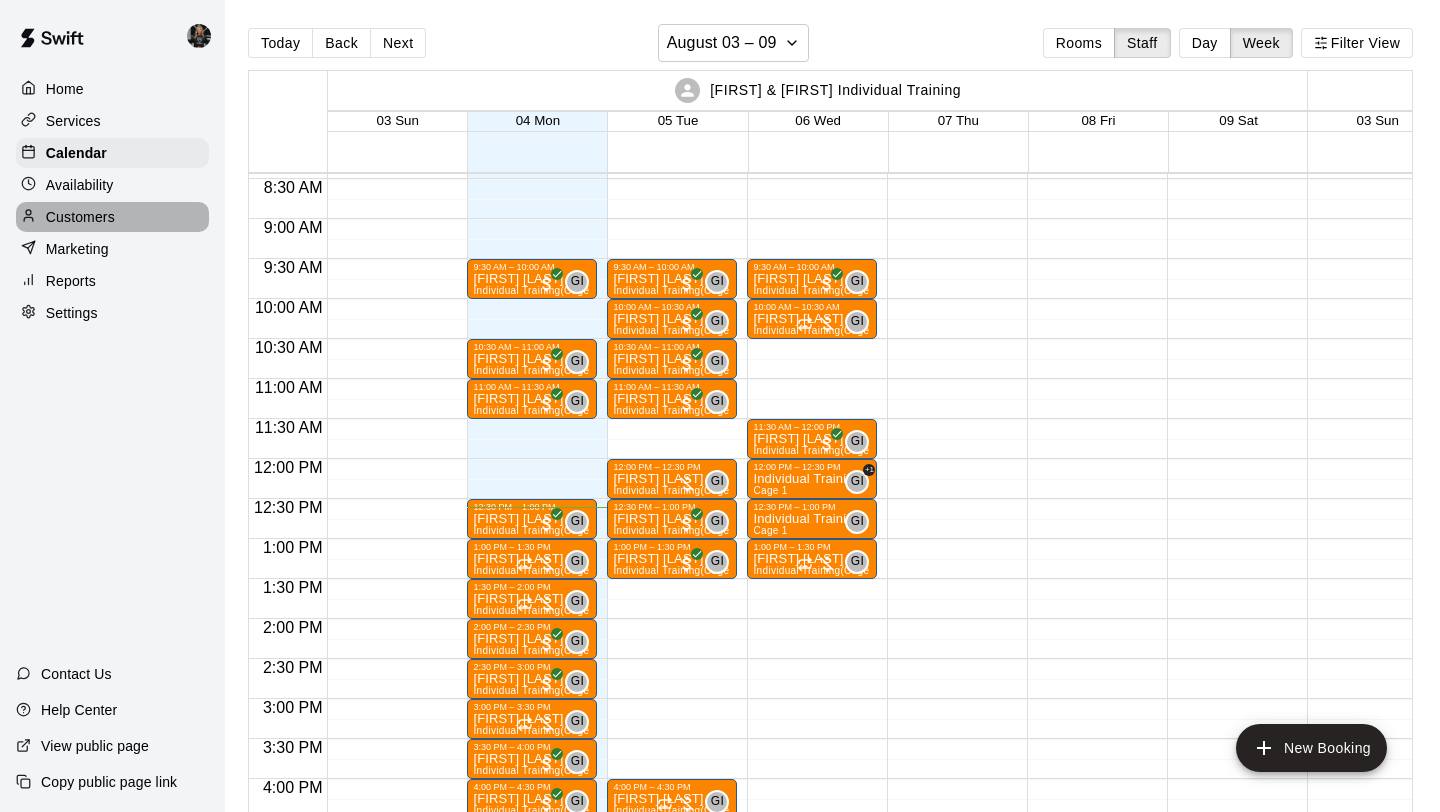 click on "Customers" at bounding box center [112, 217] 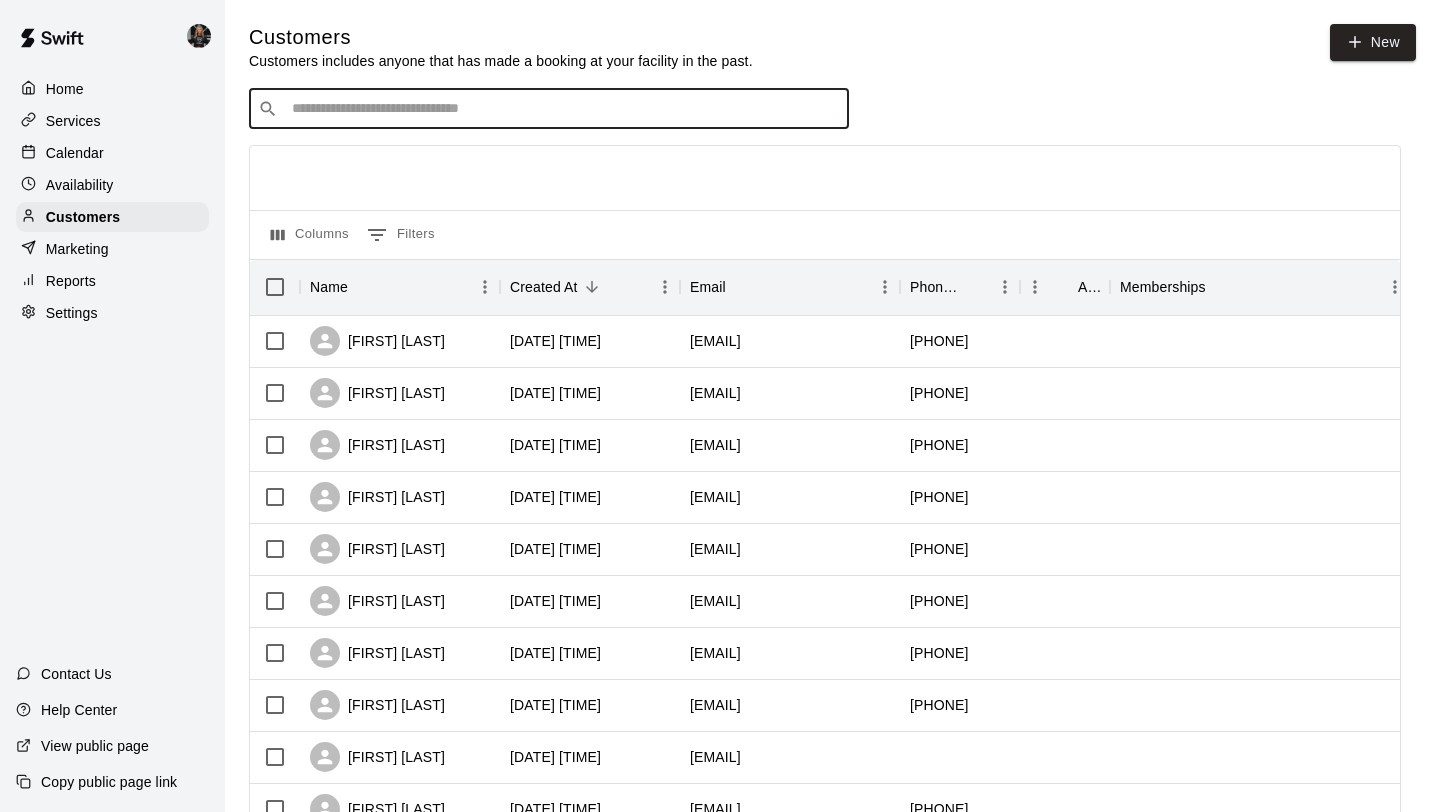 click at bounding box center [563, 109] 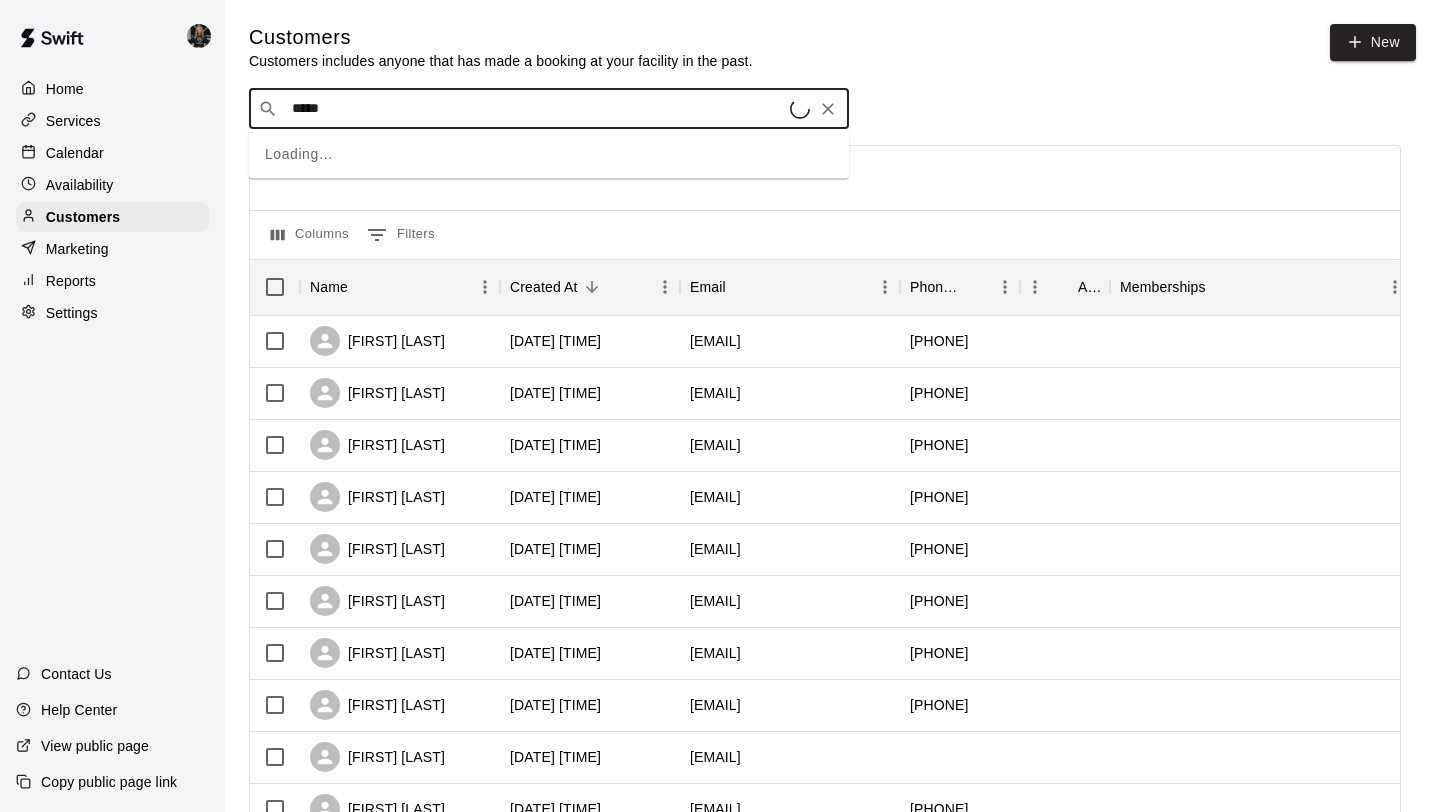 type on "******" 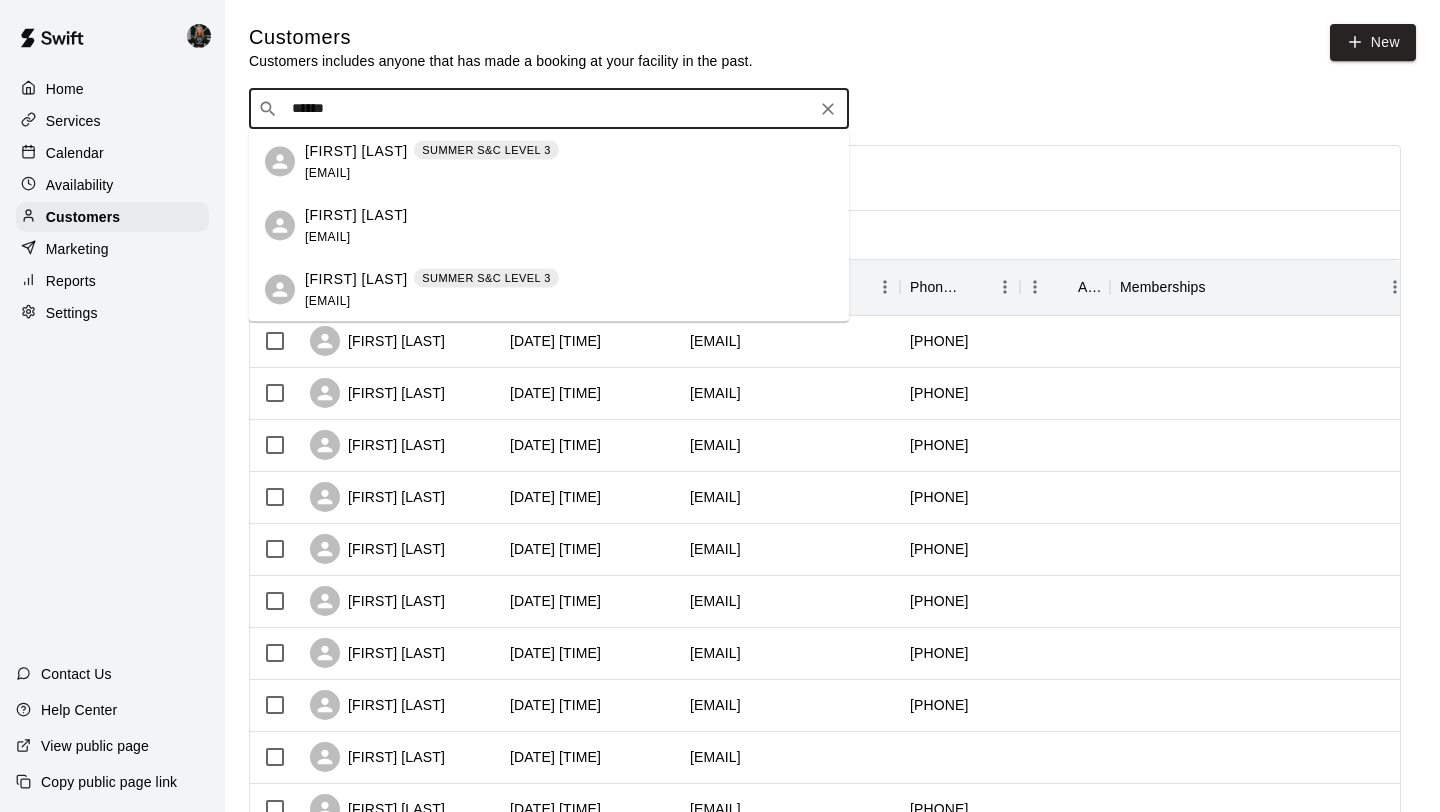 click on "[FIRST] [LAST] SUMMER S&C LEVEL 3 [EMAIL]" at bounding box center (432, 161) 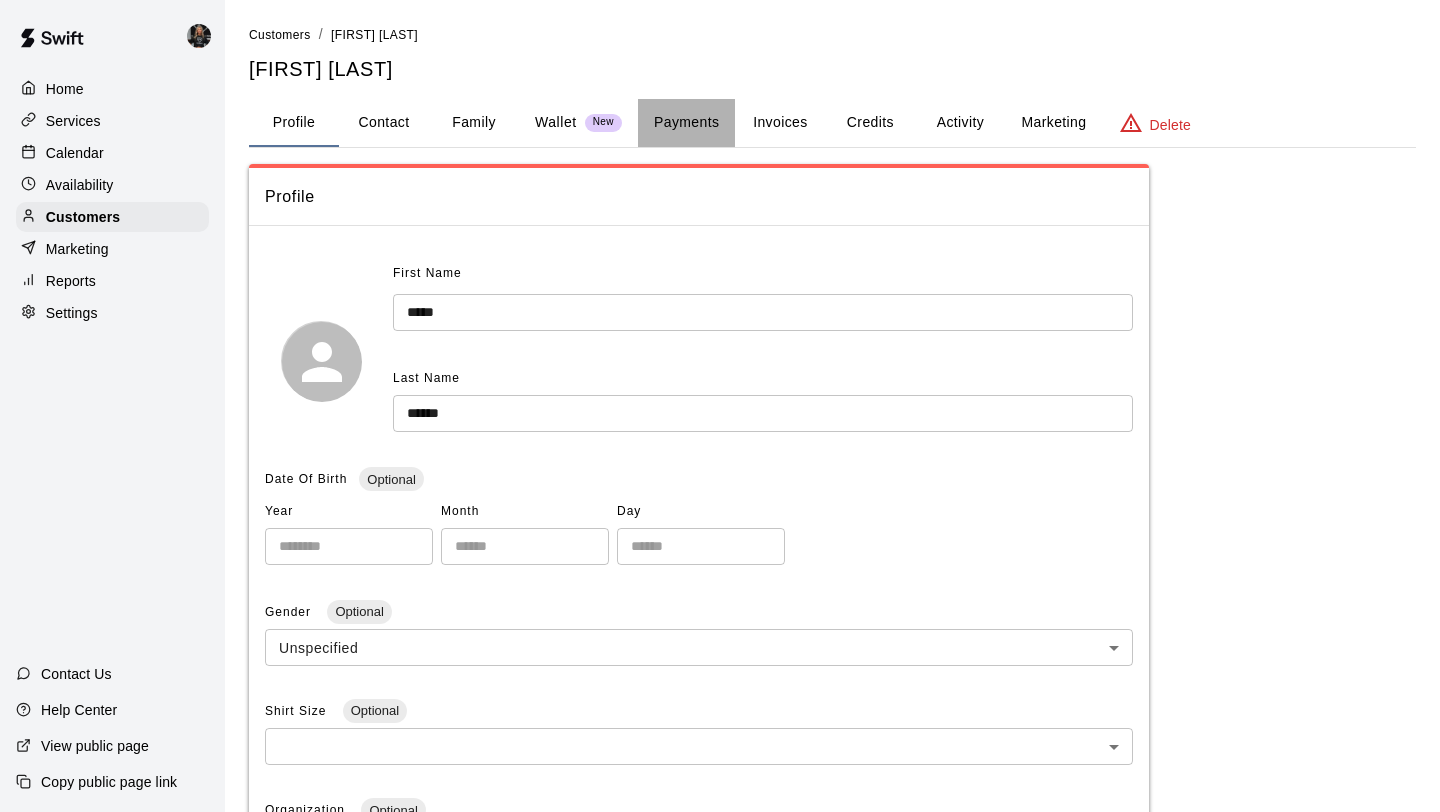 click on "Payments" at bounding box center [686, 123] 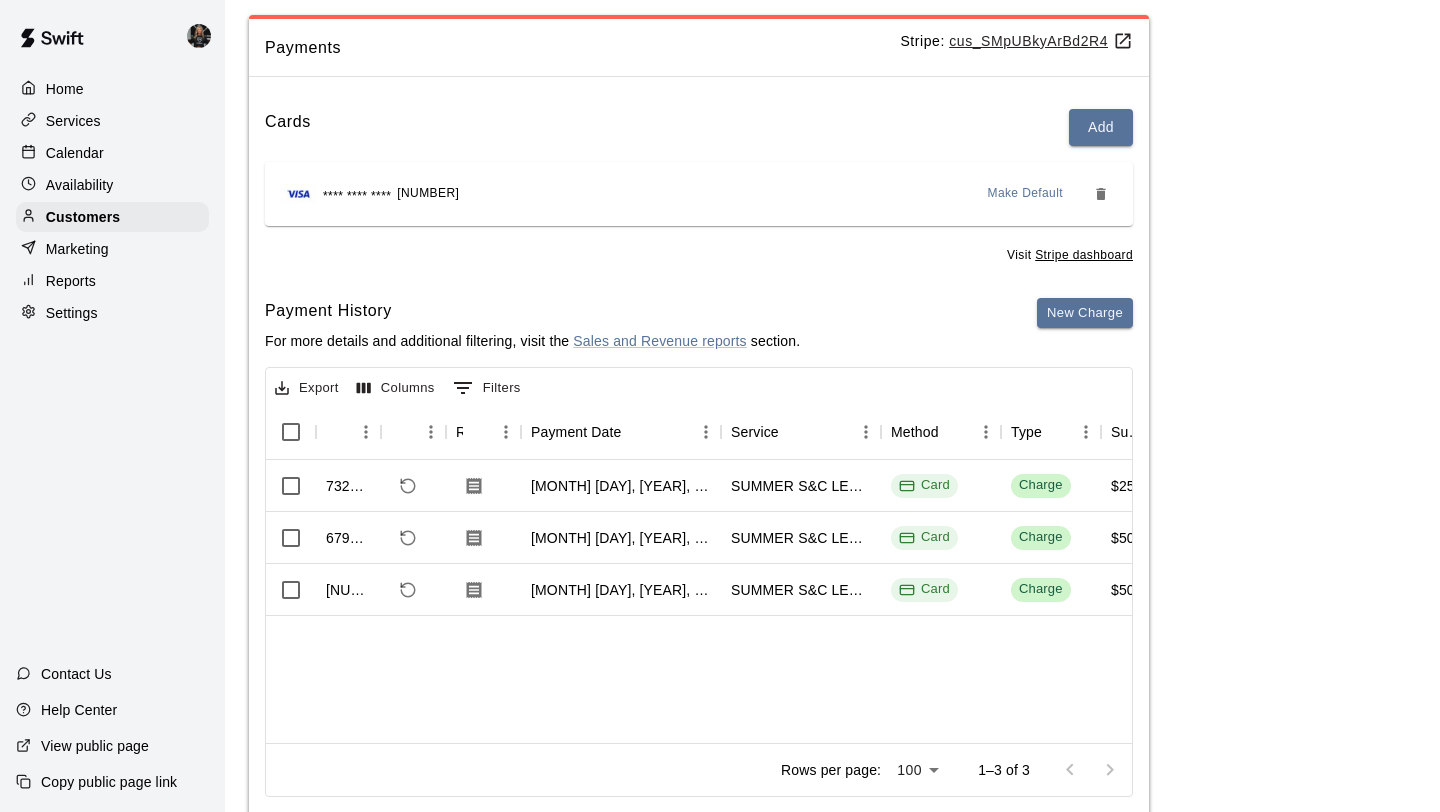 scroll, scrollTop: 156, scrollLeft: 0, axis: vertical 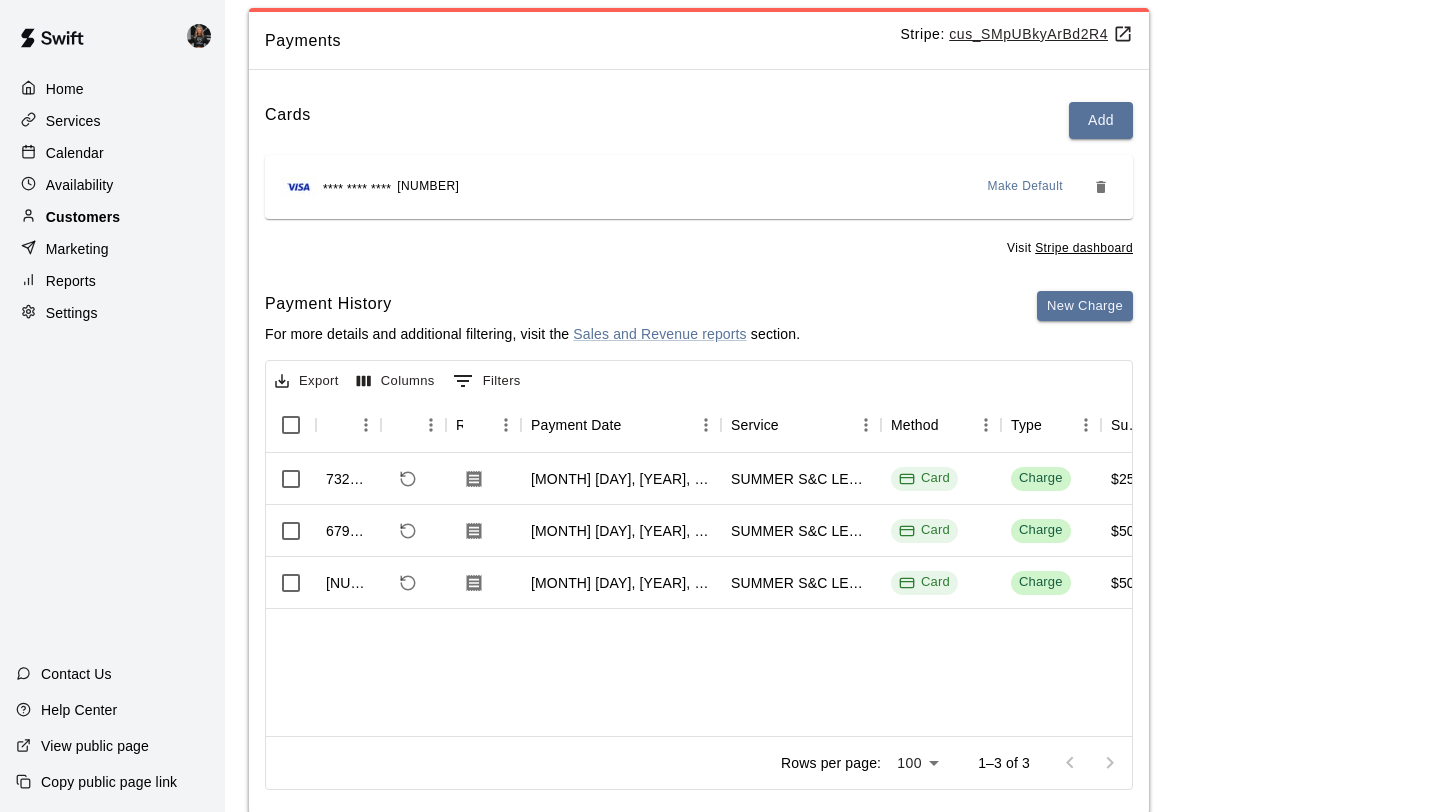 click on "Customers" at bounding box center [112, 217] 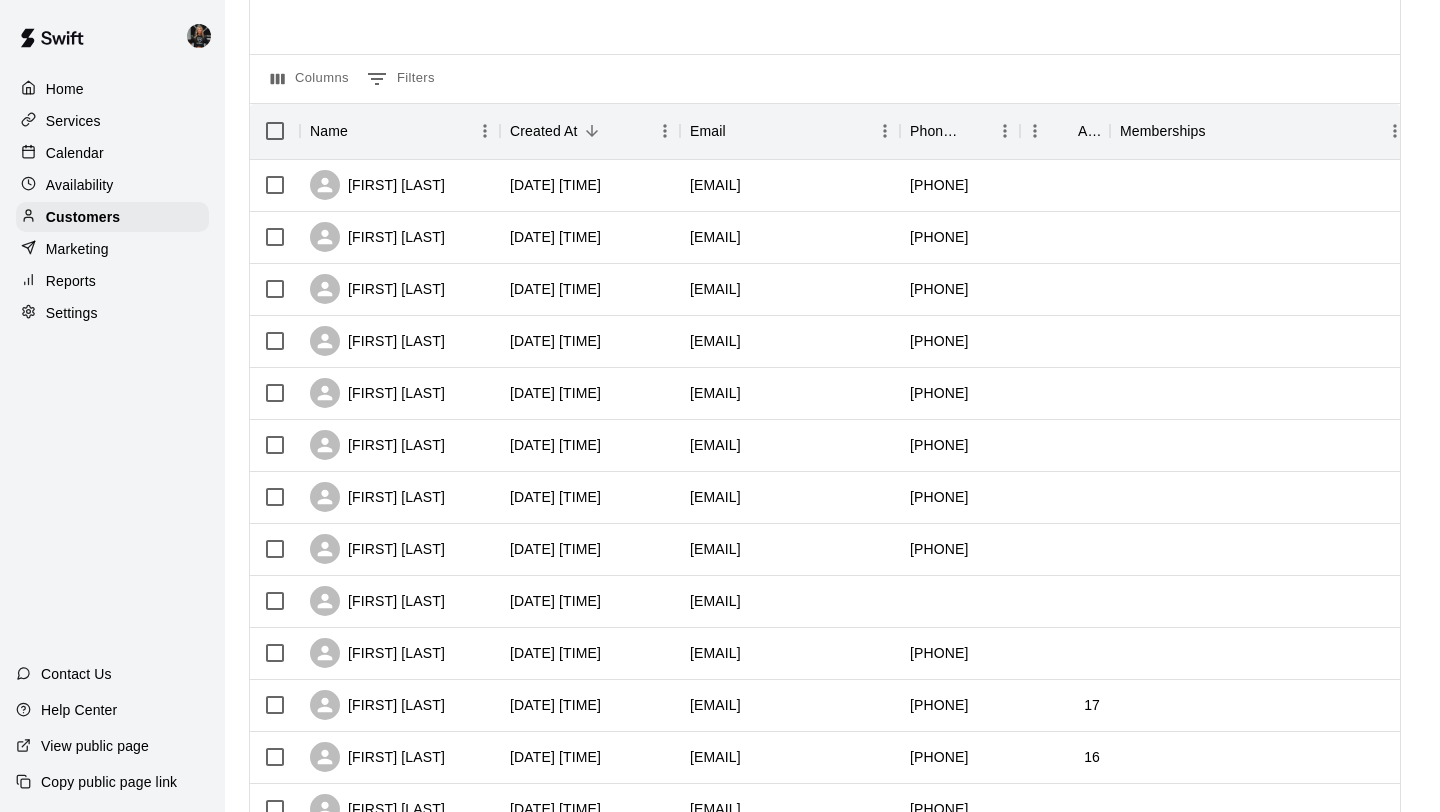 scroll, scrollTop: 0, scrollLeft: 0, axis: both 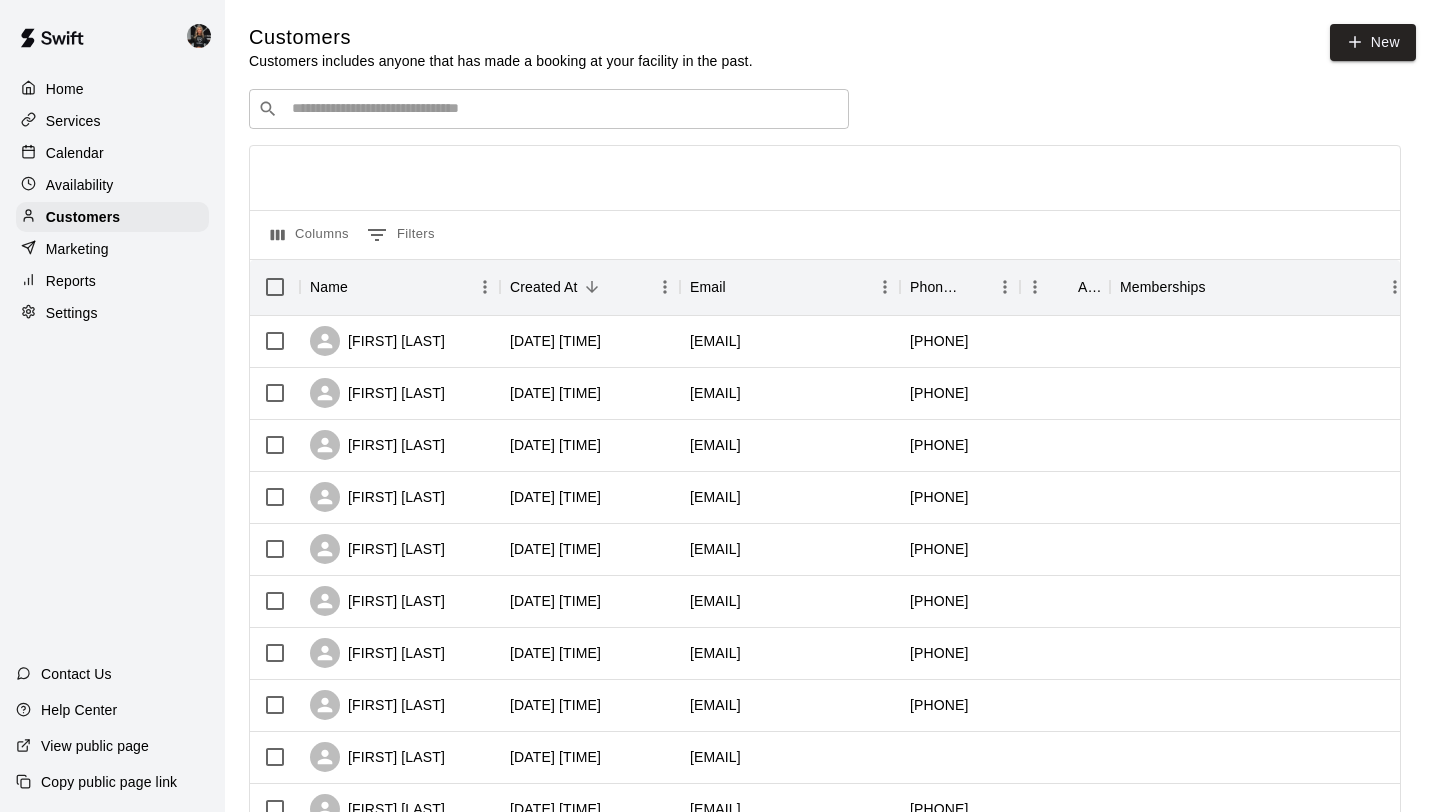click at bounding box center (563, 109) 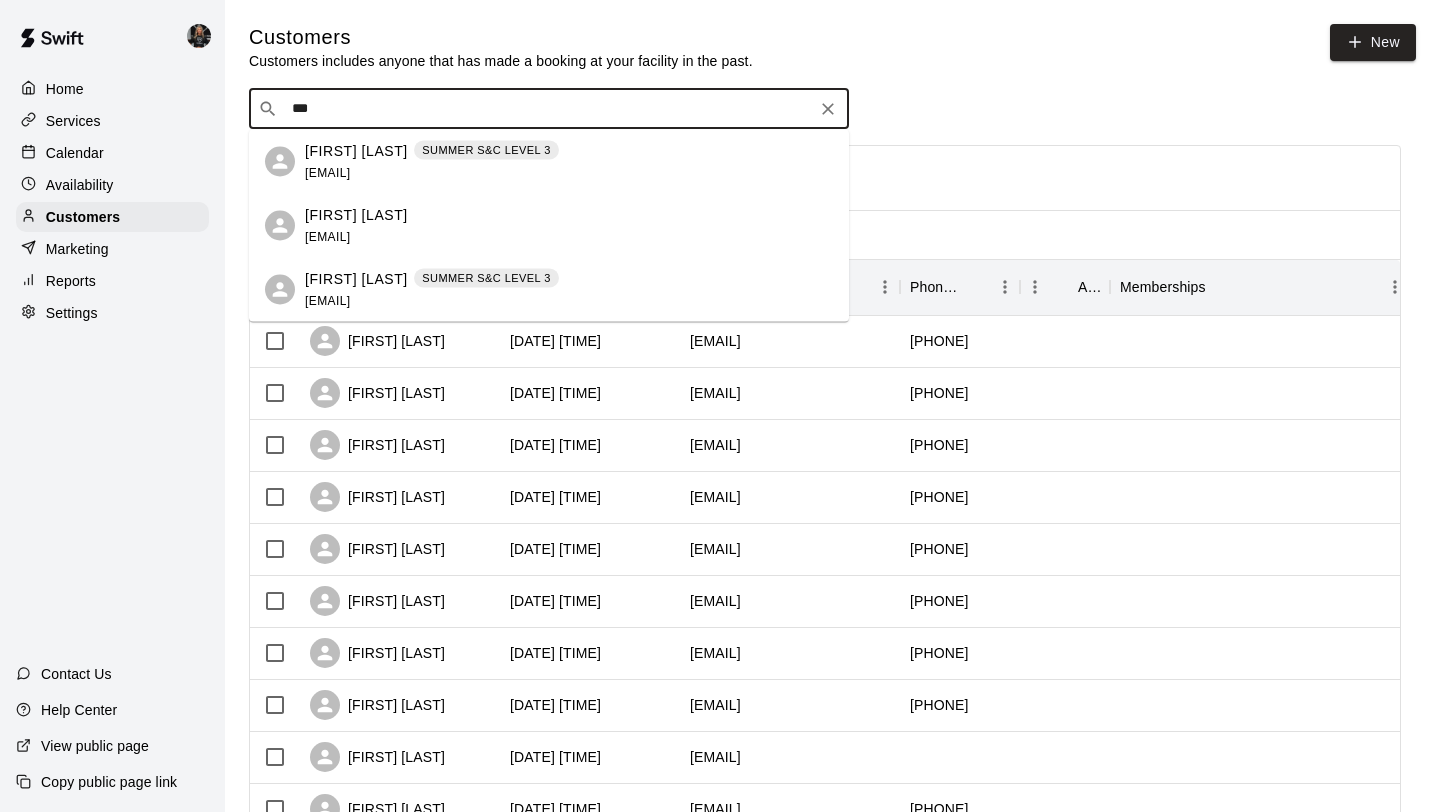 type on "***" 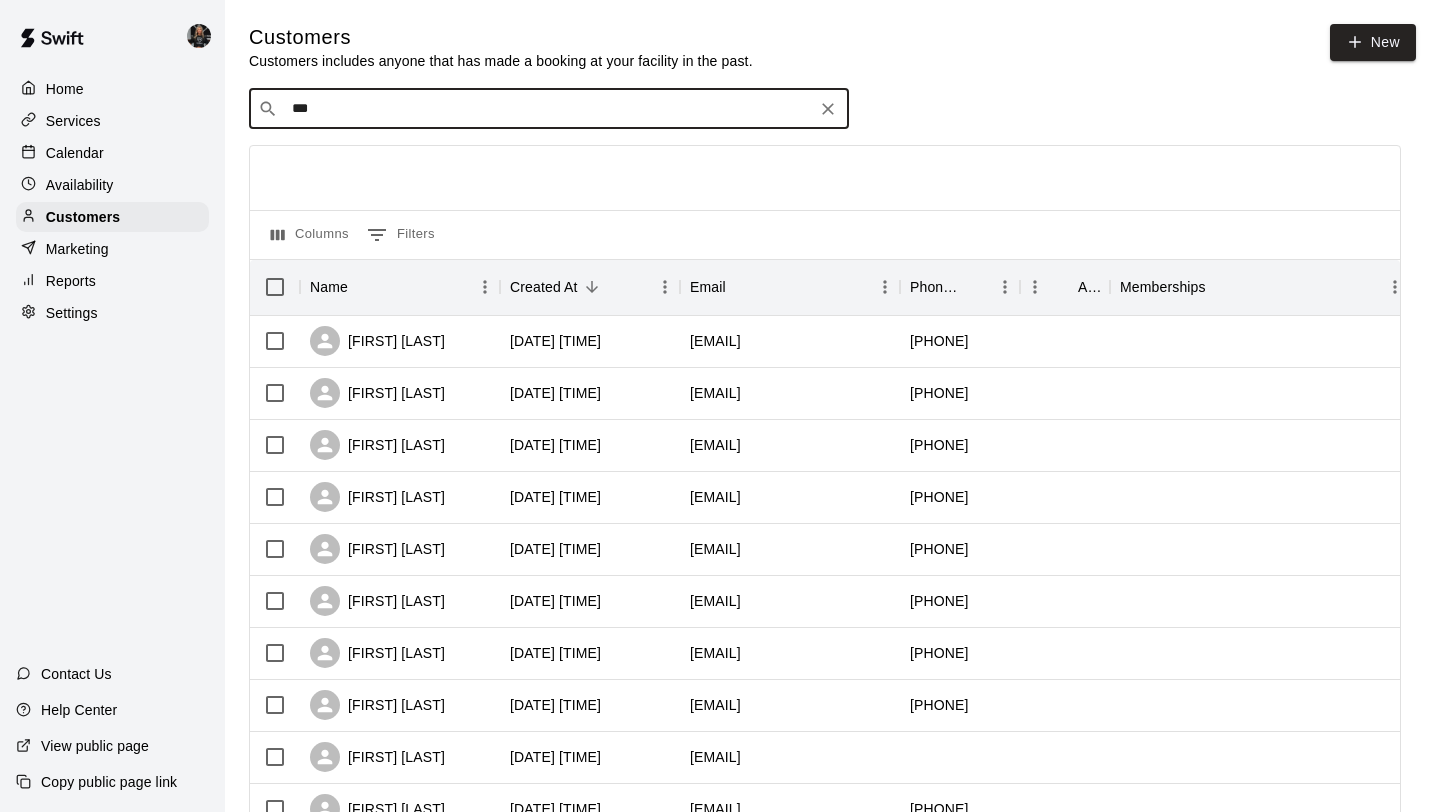 click on "***" at bounding box center (548, 109) 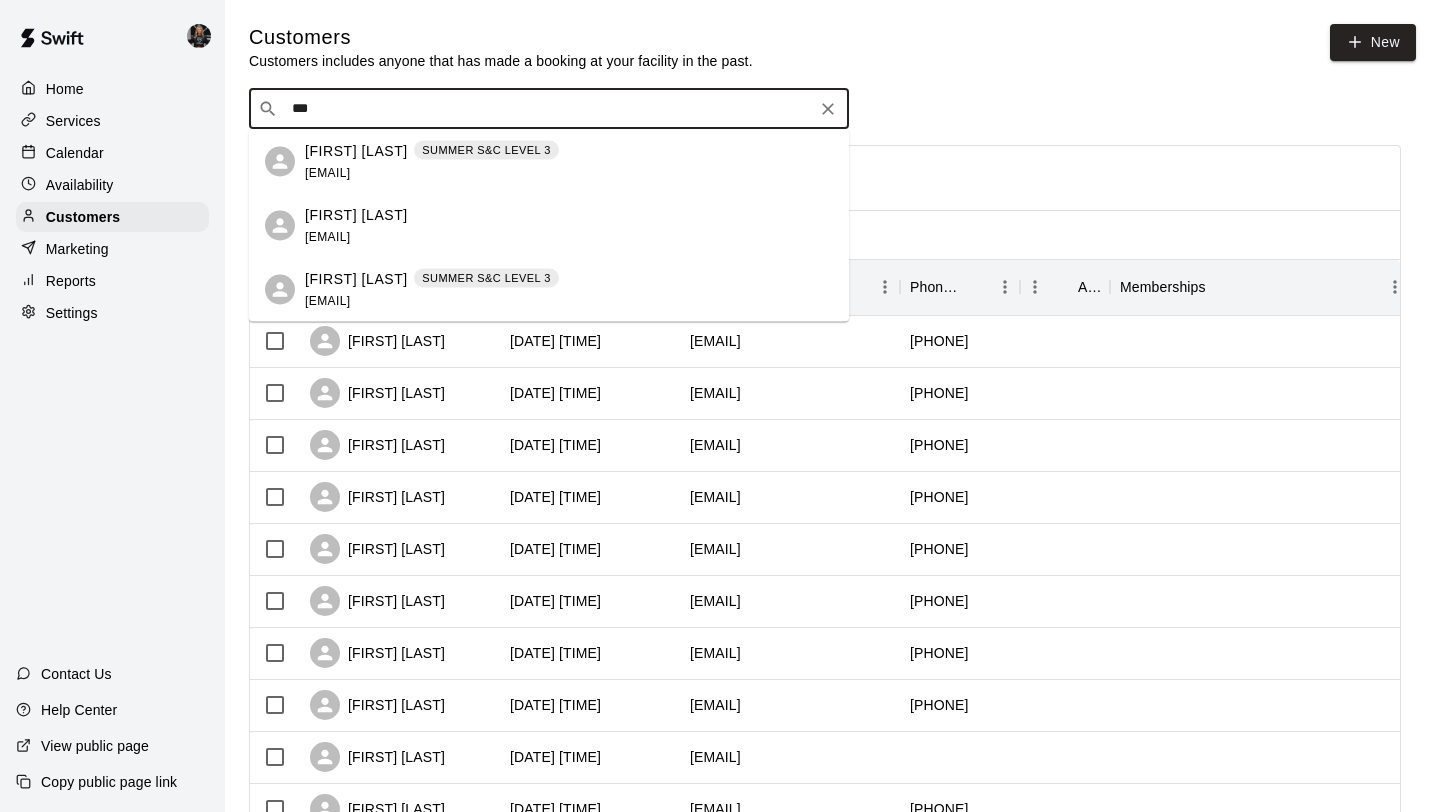 click on "[FIRST] [LAST]" at bounding box center (356, 150) 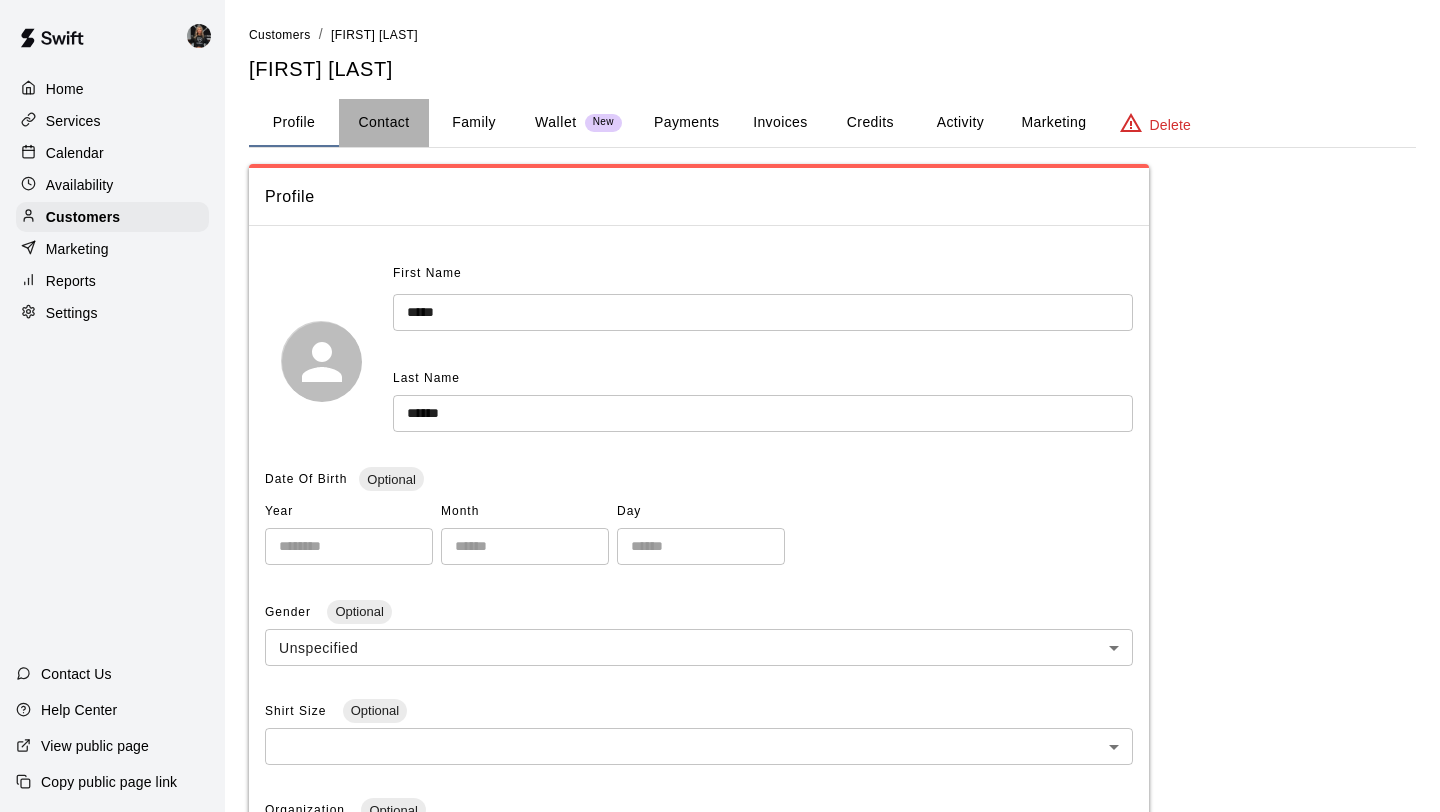 click on "Contact" at bounding box center (384, 123) 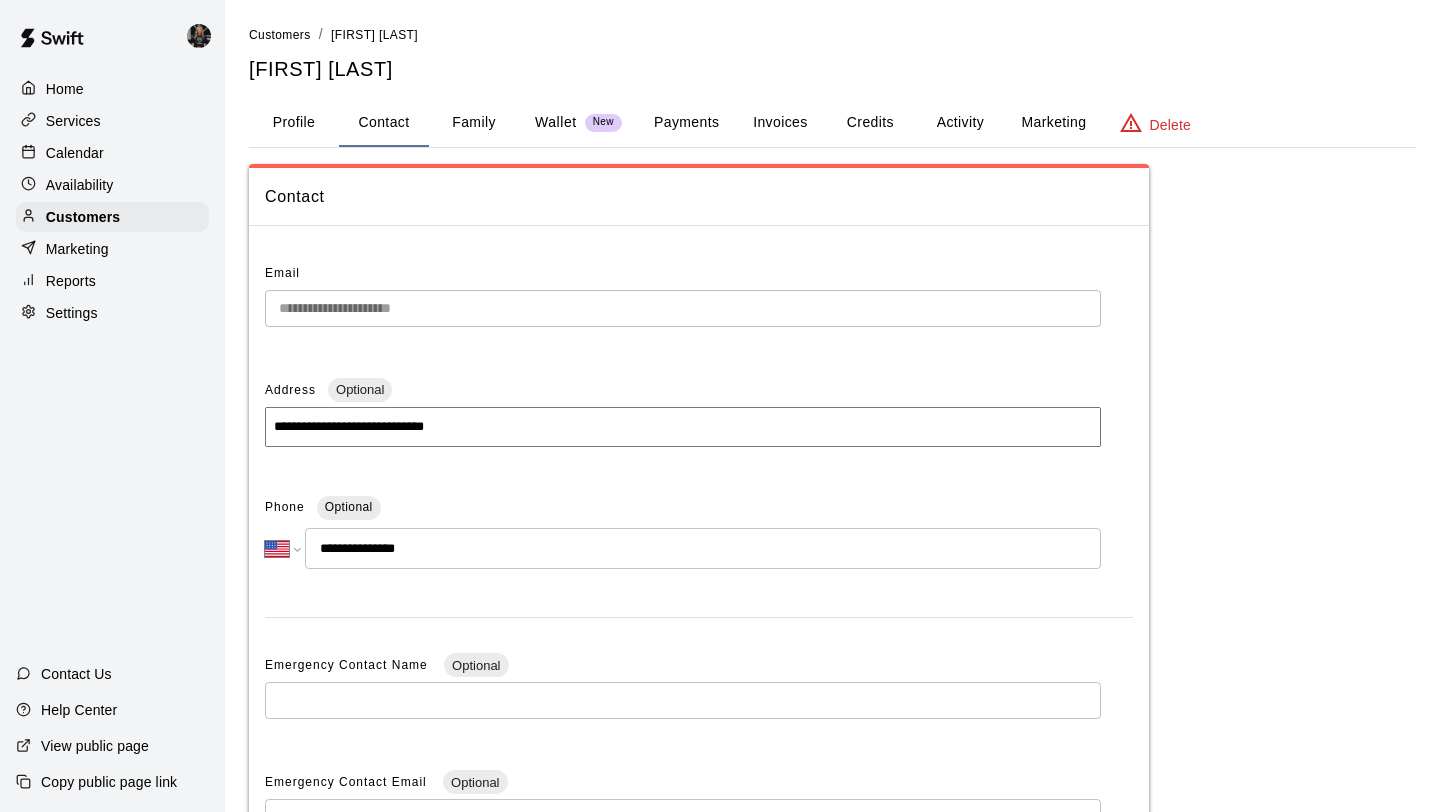 click on "Payments" at bounding box center (686, 123) 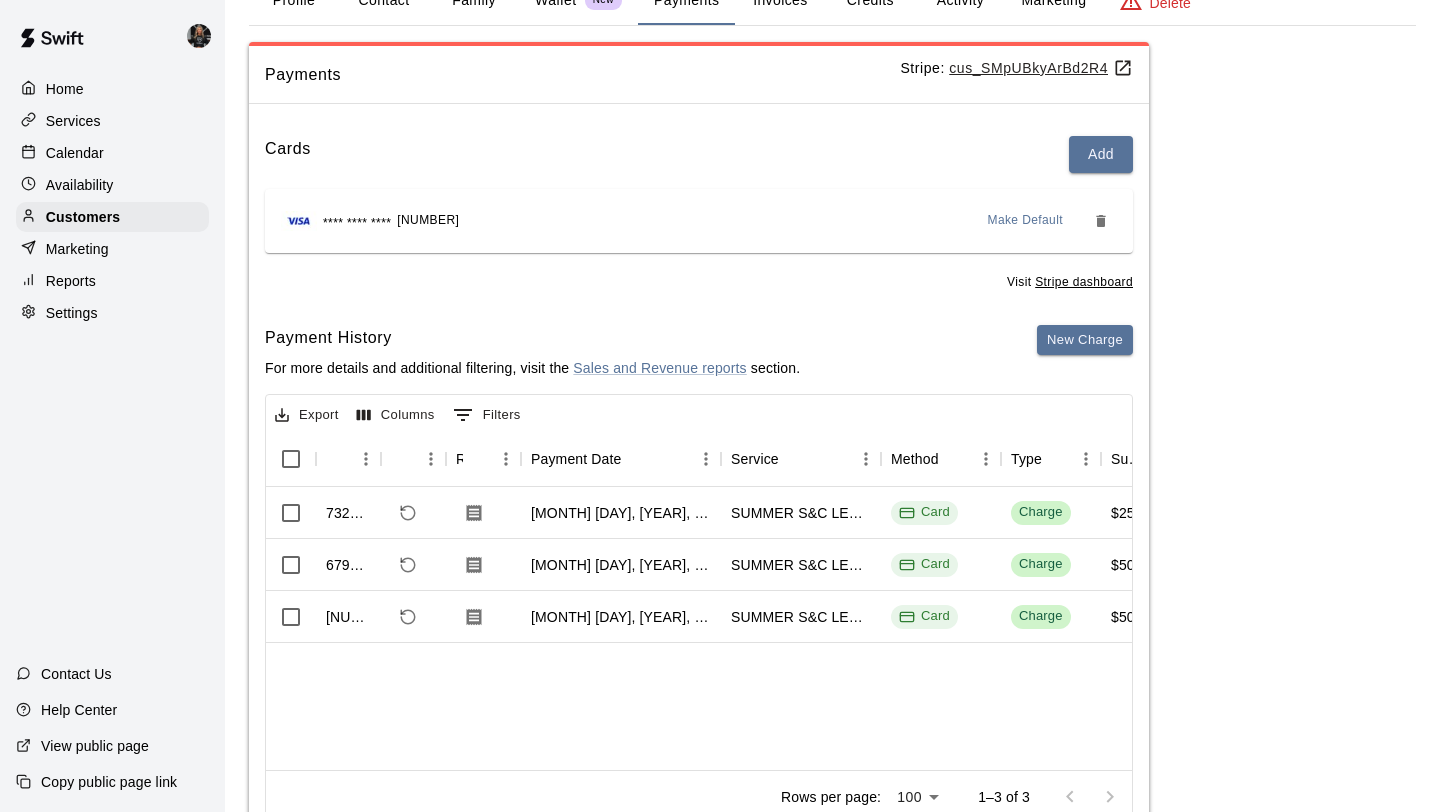 scroll, scrollTop: 123, scrollLeft: 0, axis: vertical 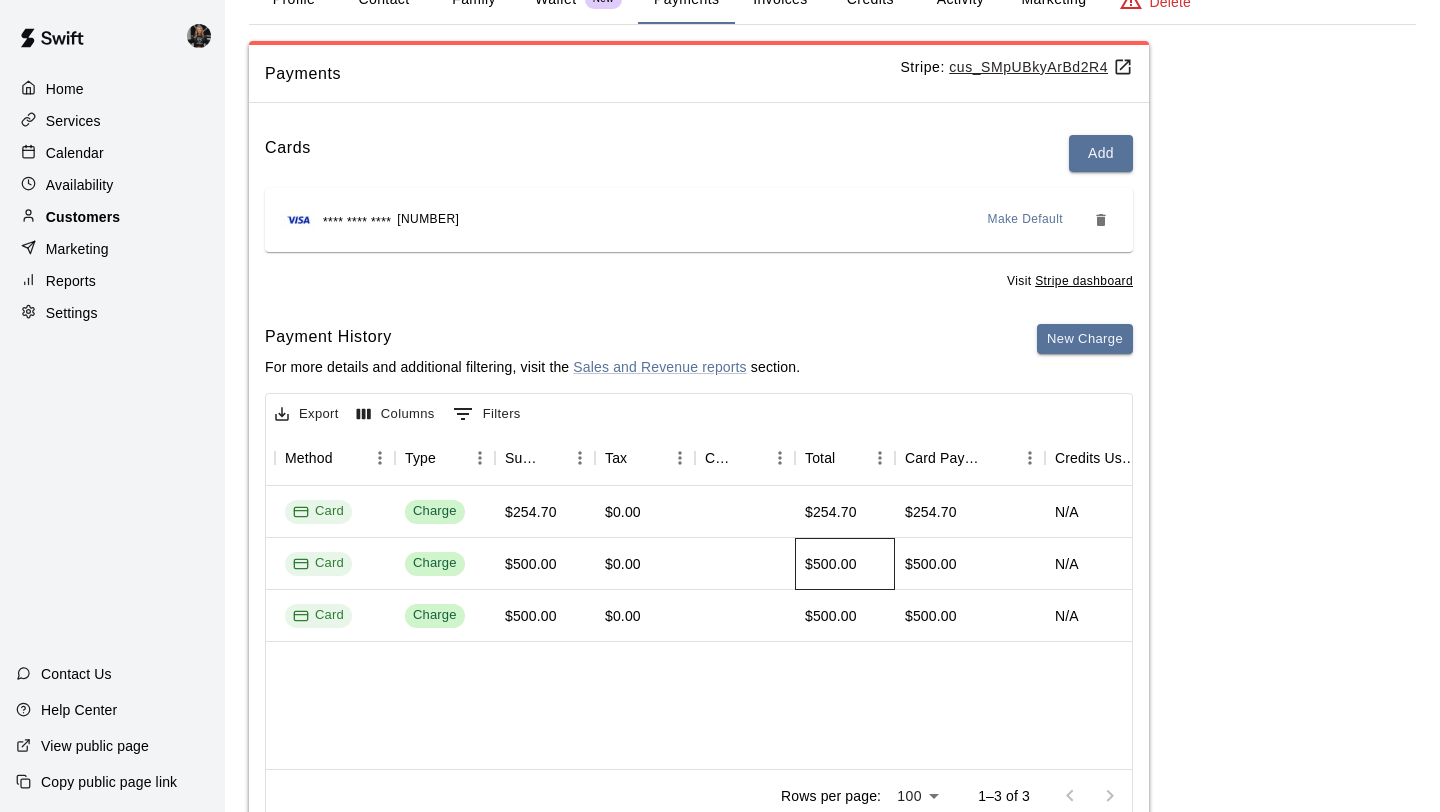 click on "Customers" at bounding box center [112, 217] 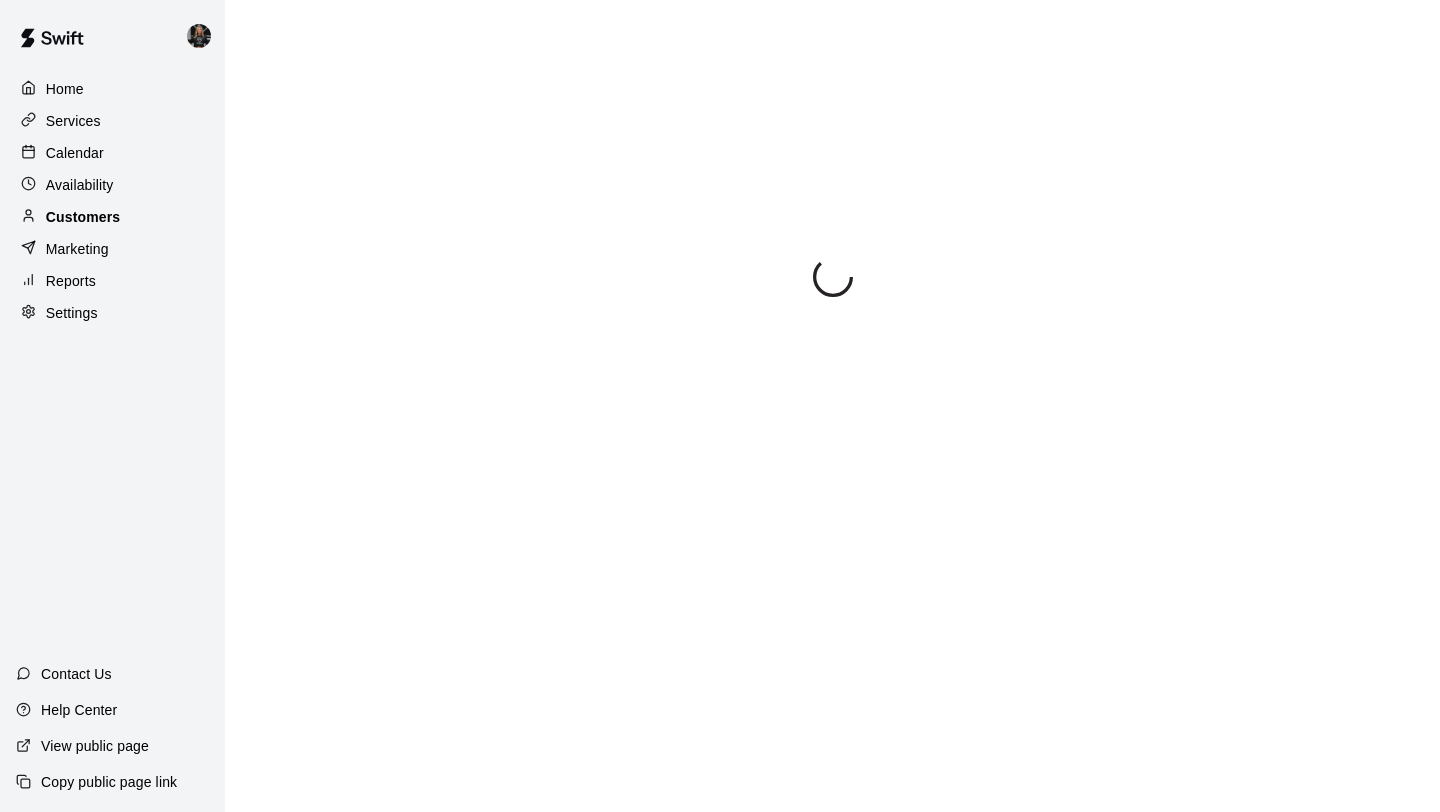 scroll, scrollTop: 0, scrollLeft: 0, axis: both 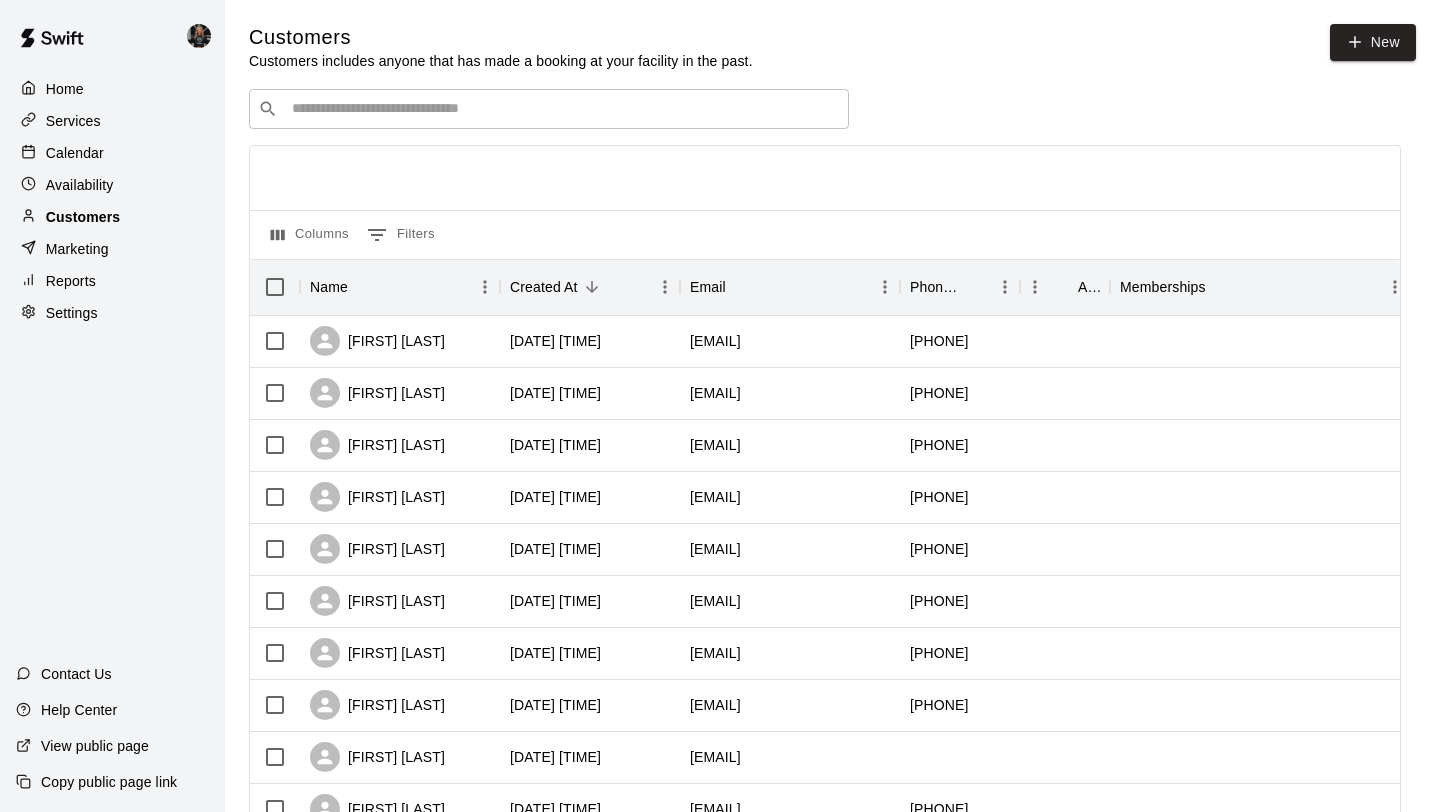 click on "Customers" at bounding box center [83, 217] 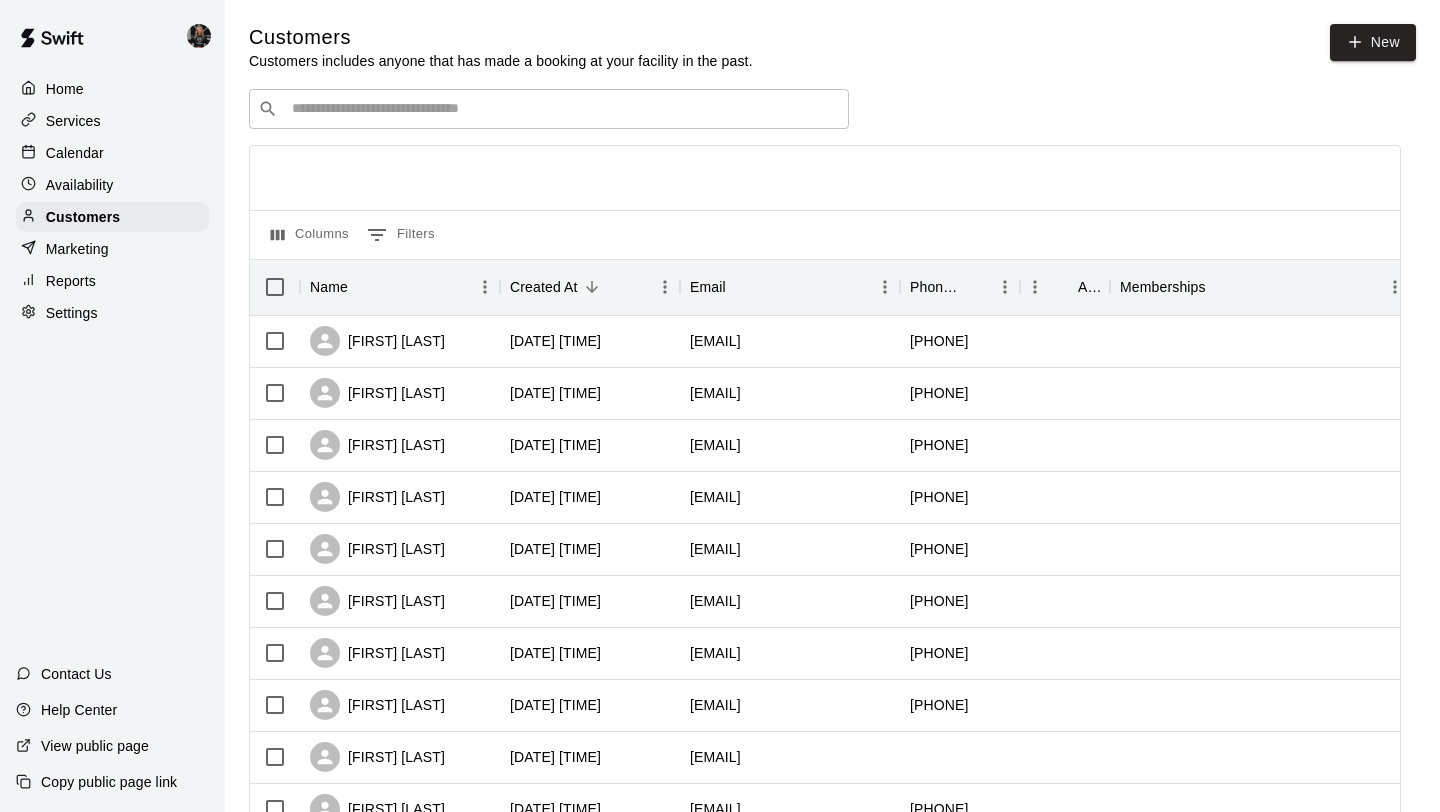 click at bounding box center (563, 109) 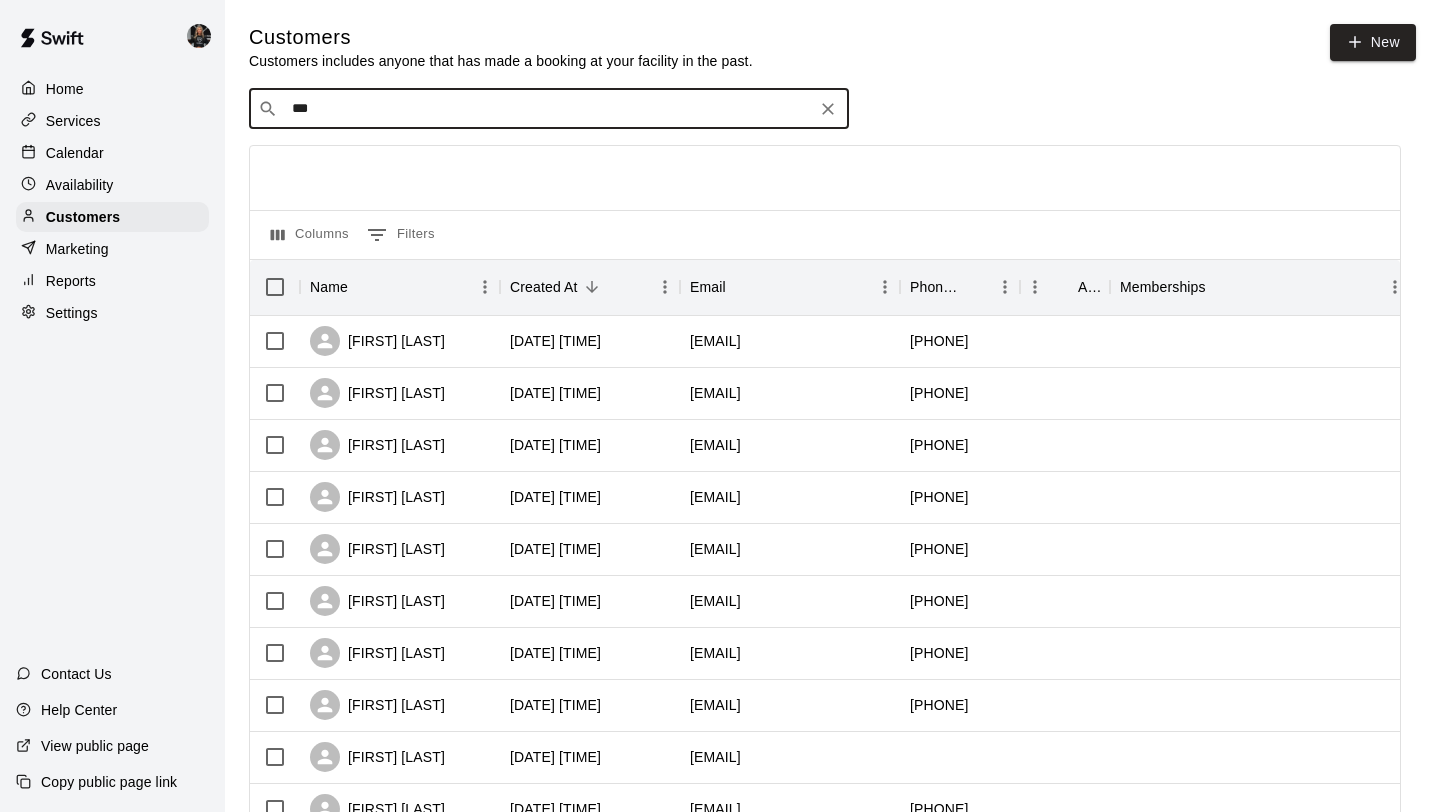 type on "****" 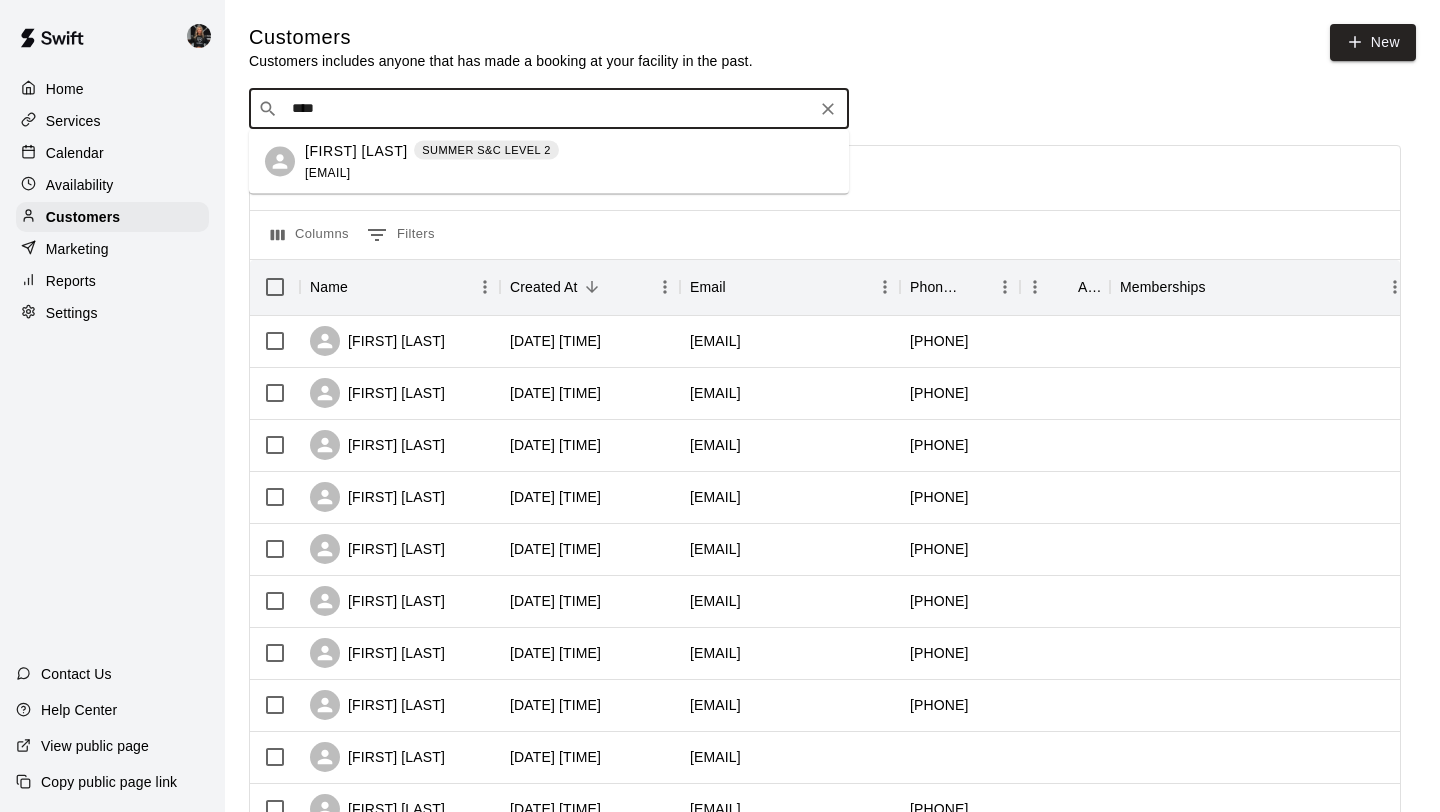 click on "[FIRST] [LAST]" at bounding box center (356, 150) 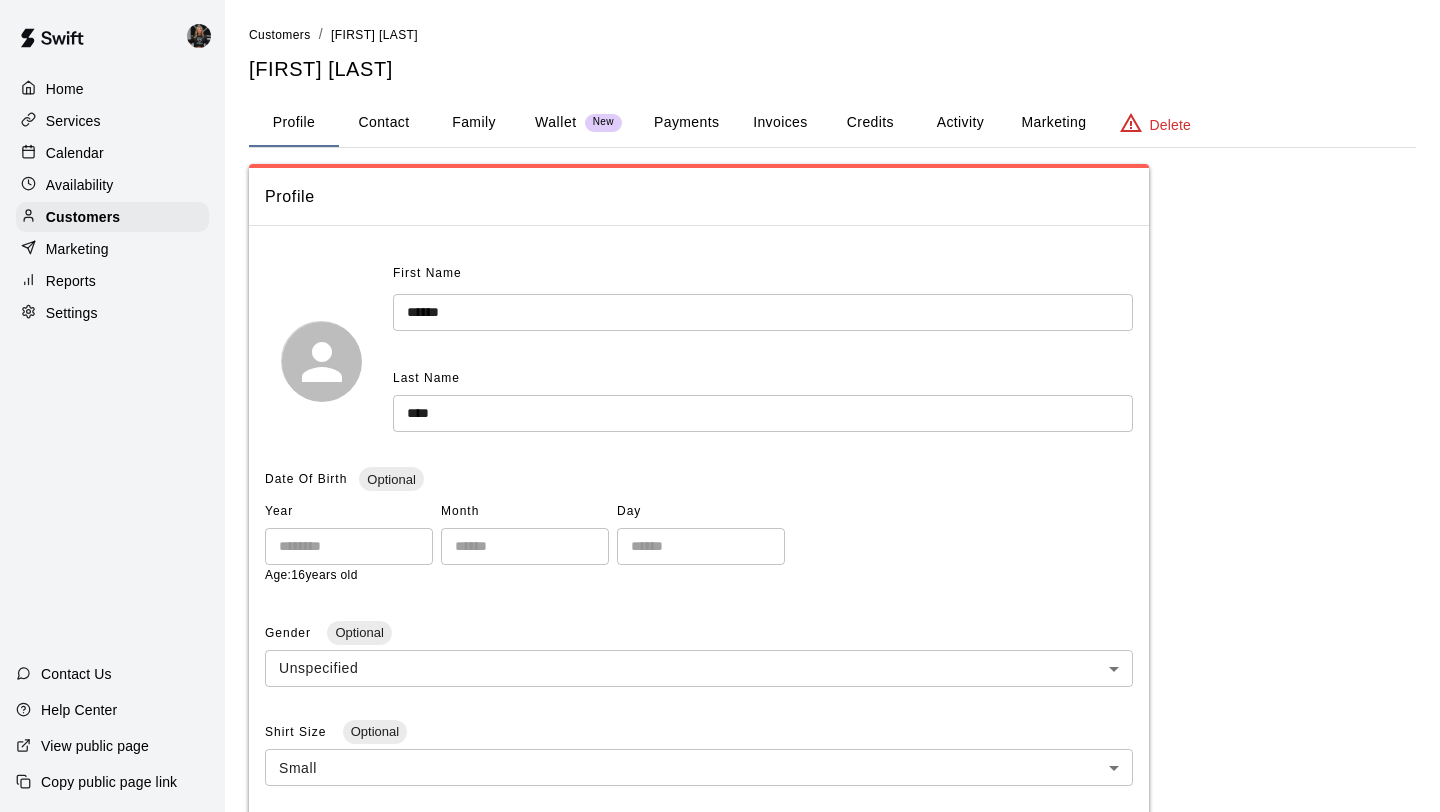 click on "Payments" at bounding box center (686, 123) 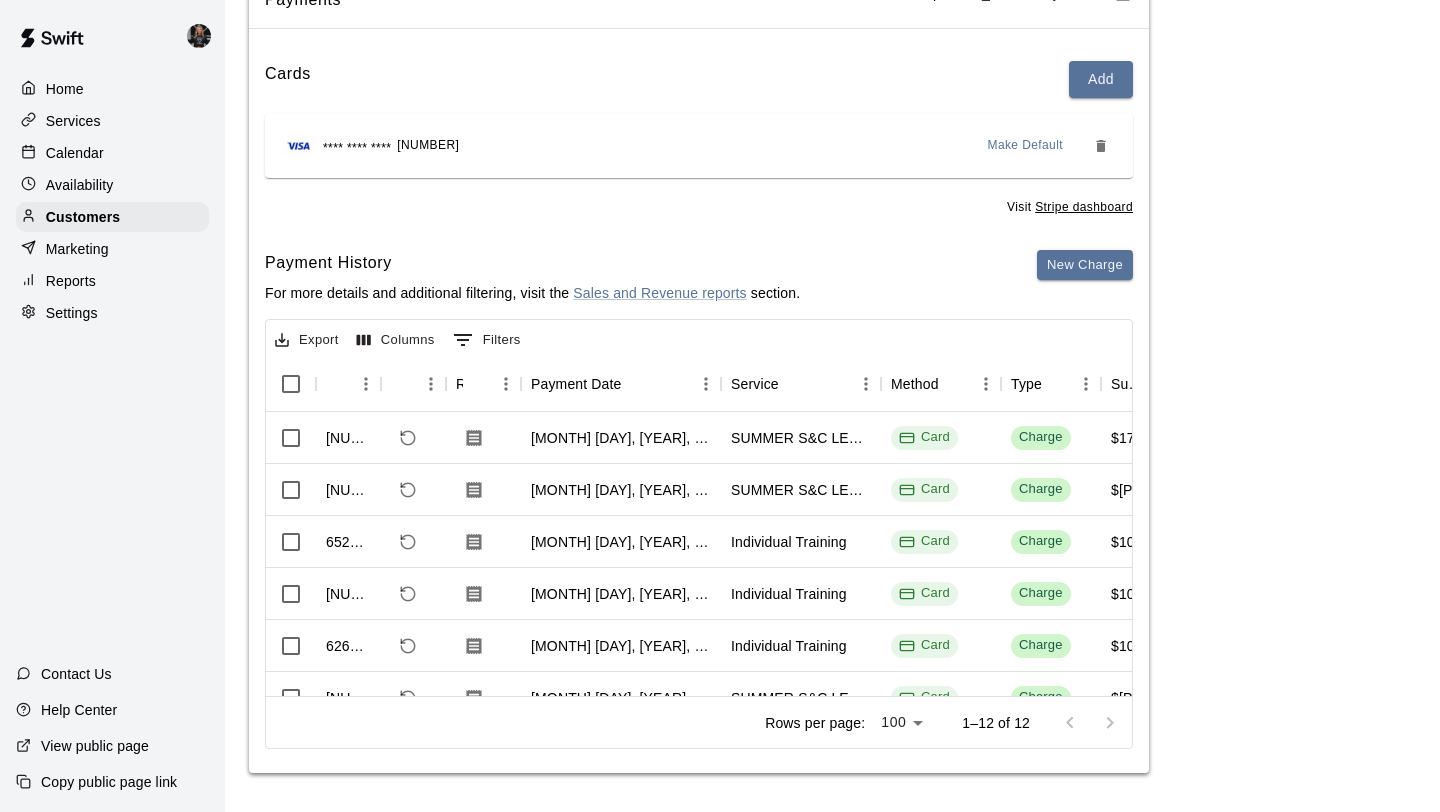 scroll, scrollTop: 198, scrollLeft: 0, axis: vertical 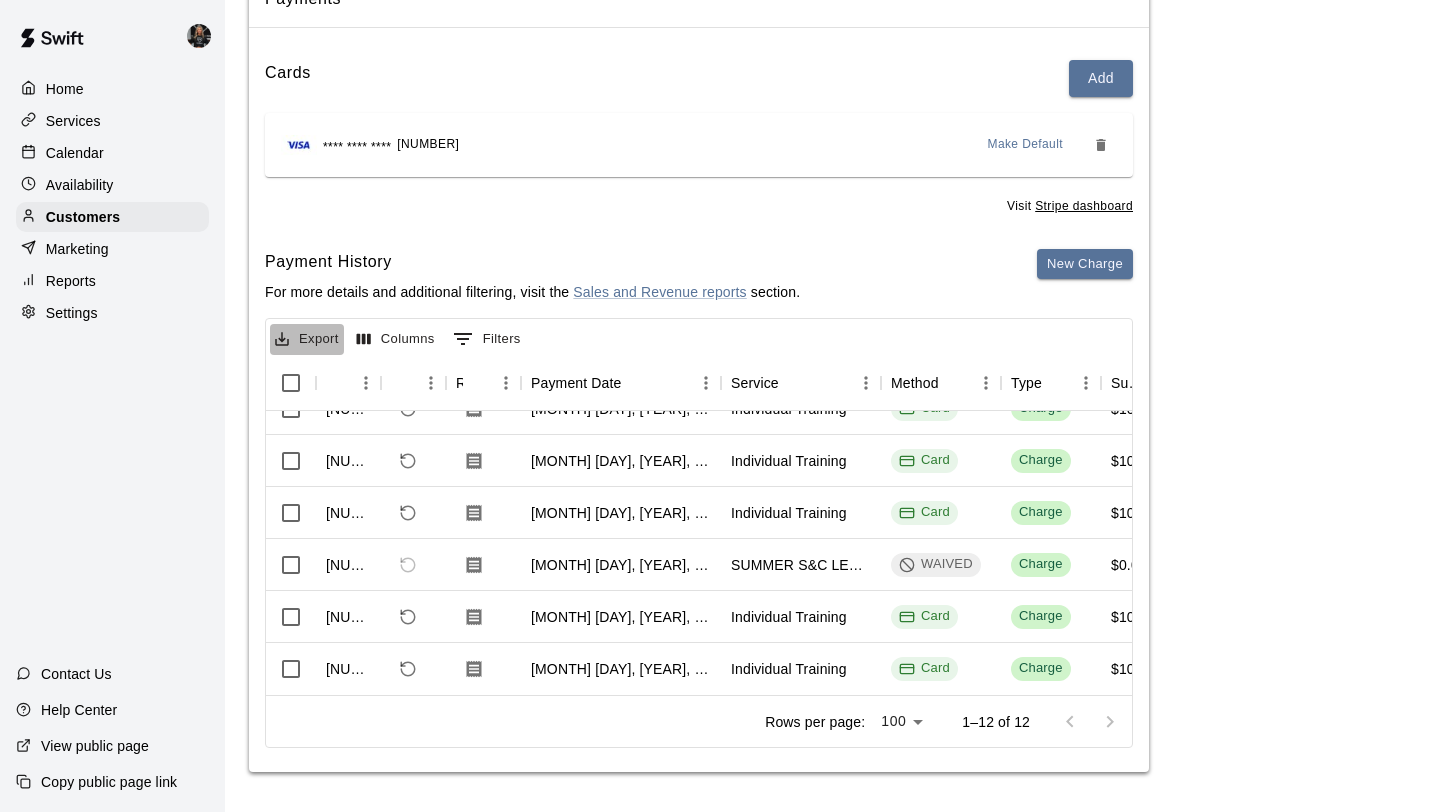 click on "Export" at bounding box center [307, 339] 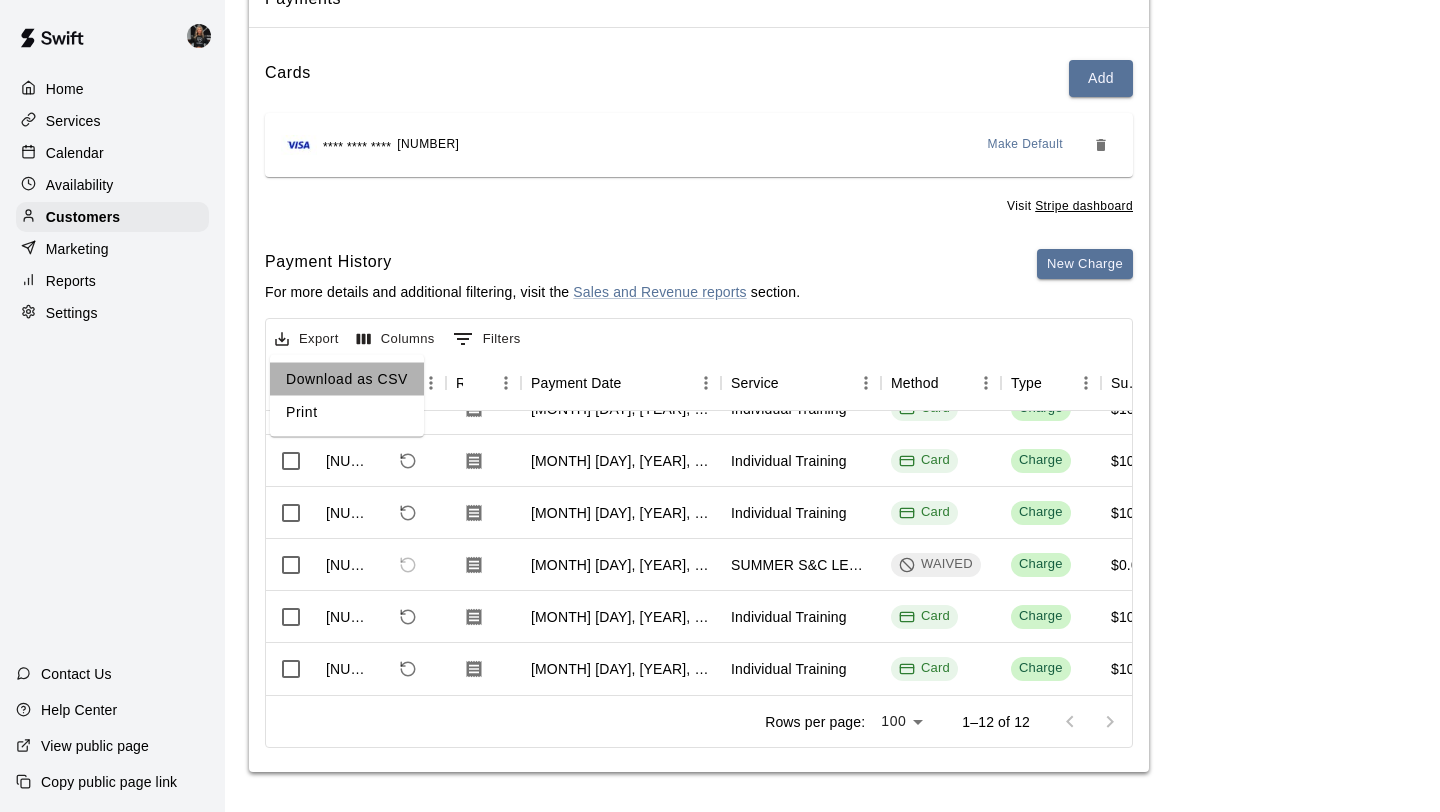 click on "Download as CSV" at bounding box center (347, 379) 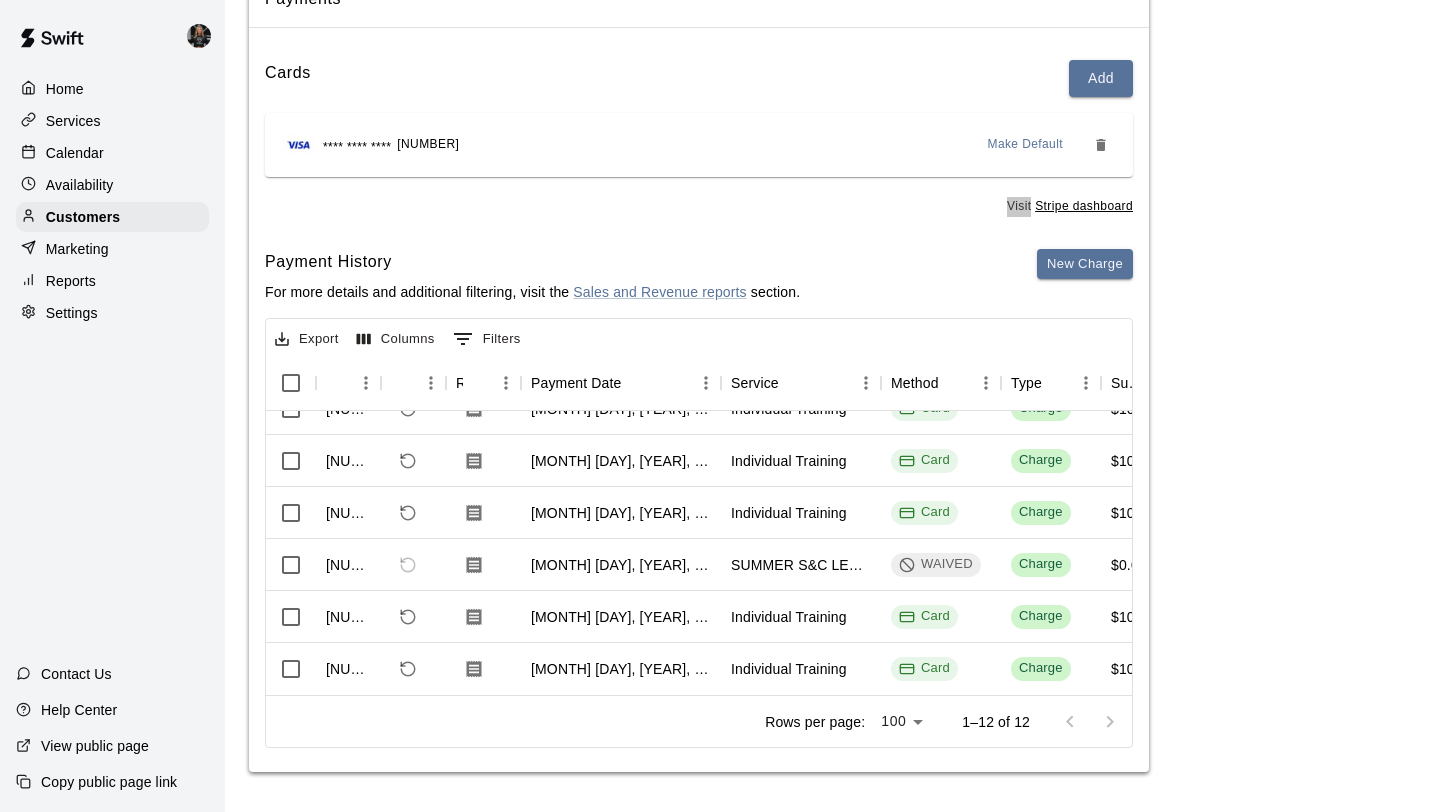 click on "Cards Add **** **** **** [NUMBER] Make Default Visit   Stripe dashboard   Payment History For more details and additional filtering,   visit the   Sales and Revenue reports   section. New Charge Export Columns 0 Filters Id Refund Receipt Payment Date Service Method Type Subtotal Tax Custom Fee Total 626602 [MONTH] [DAY], [YEAR], [TIME] Individual Training Card Charge $[PRICE] $[PRICE] $[PRICE] $[PRICE] 625103 [MONTH] [DAY], [YEAR], [TIME] SUMMER S&C LEVEL 2 Card Charge $[PRICE] $[PRICE] $[PRICE] 611895 [MONTH] [DAY], [YEAR], [TIME] Individual Training Card Charge $[PRICE] $[PRICE] $[PRICE] $[PRICE] 597216 [MONTH] [DAY], [YEAR], [TIME] Individual Training Card Charge $[PRICE] $[PRICE] $[PRICE] $[PRICE] 589343 [MONTH] [DAY], [YEAR], [TIME] Individual Training Card Charge $[PRICE] $[PRICE] $[PRICE] $[PRICE] 583054 [MONTH] [DAY], [YEAR], [TIME] SUMMER S&C LEVEL 2 WAIVED Charge $[PRICE] $[PRICE] $[PRICE] $[PRICE] 573635 [MONTH] [DAY], [YEAR], [TIME] Individual Training Card Charge $[PRICE] $[PRICE] $[PRICE] $[PRICE] 516799 [MONTH] [DAY], [YEAR], [TIME] Individual Training Card Charge $[PRICE] $[PRICE] $[PRICE] $[PRICE] Rows per page: 100 *** 1–12 of 12" at bounding box center (699, 408) 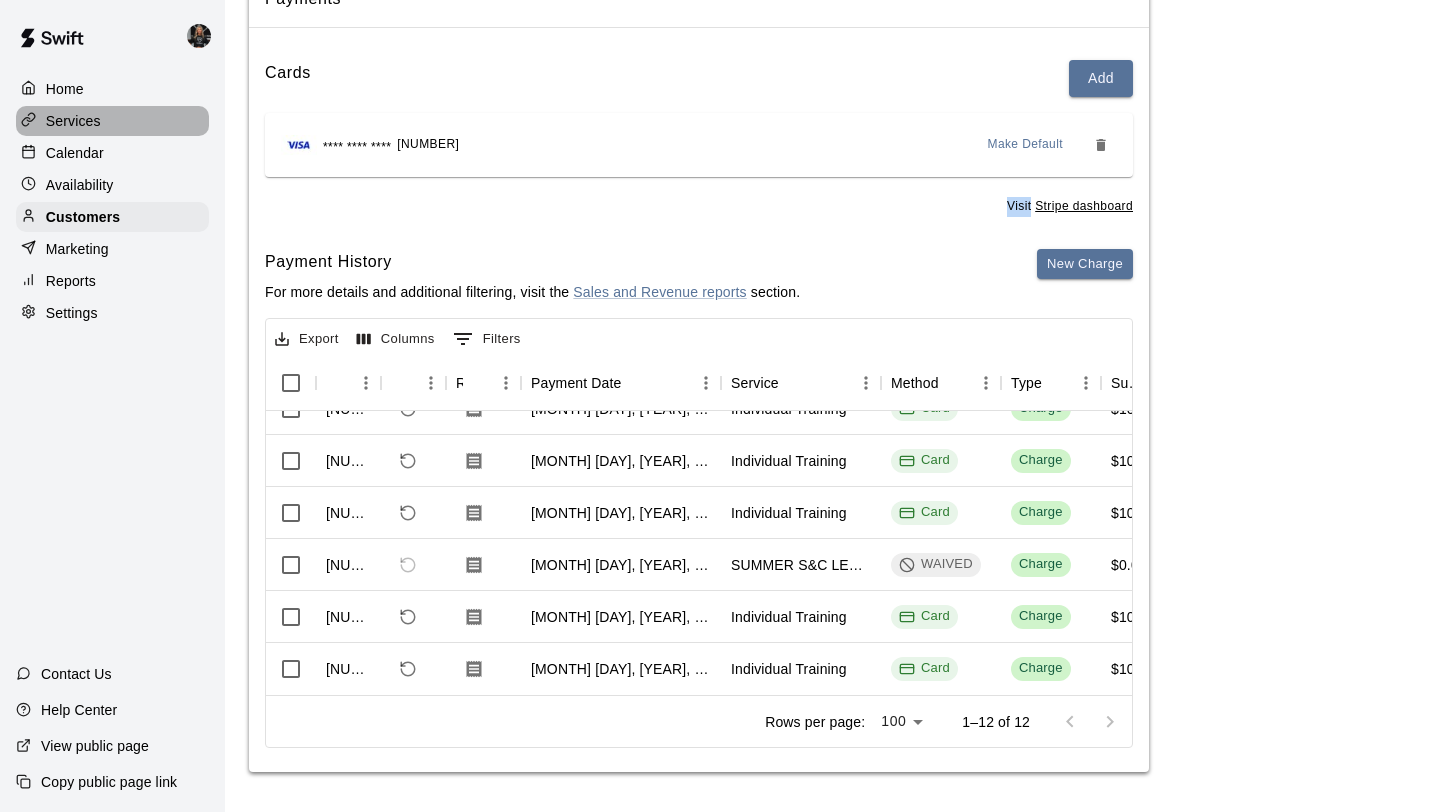 click on "Services" at bounding box center [73, 121] 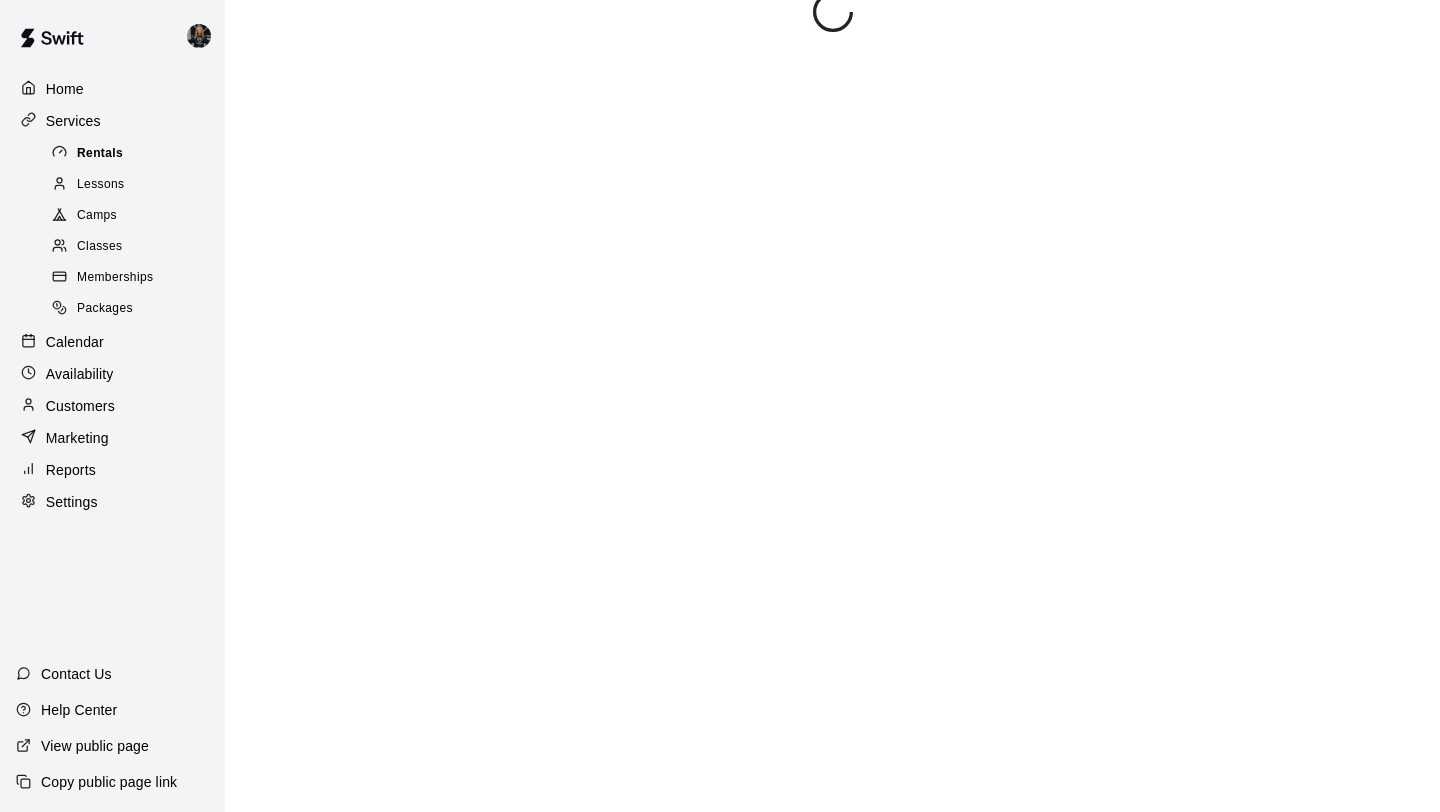 scroll, scrollTop: 0, scrollLeft: 0, axis: both 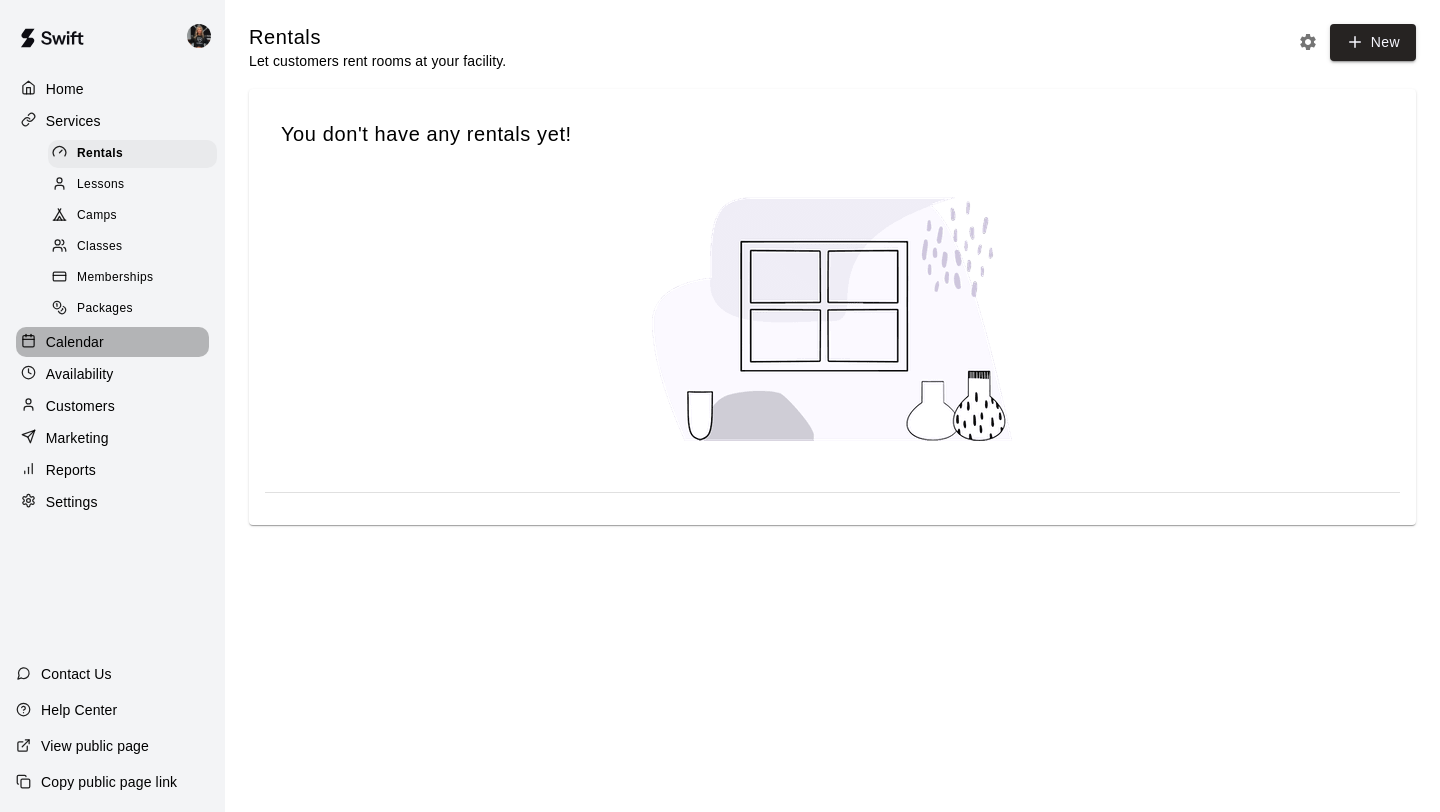 click on "Calendar" at bounding box center [75, 342] 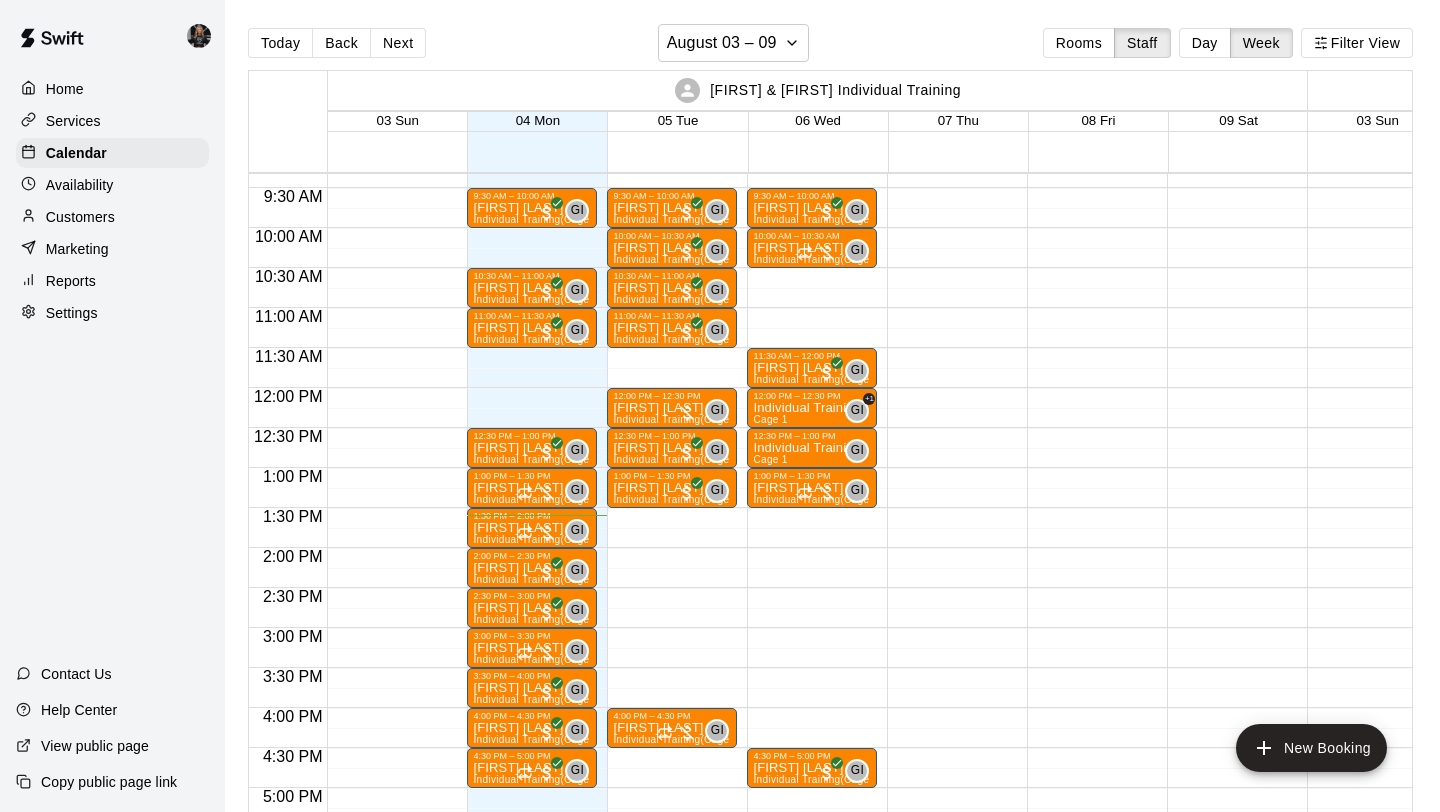 scroll, scrollTop: 745, scrollLeft: 0, axis: vertical 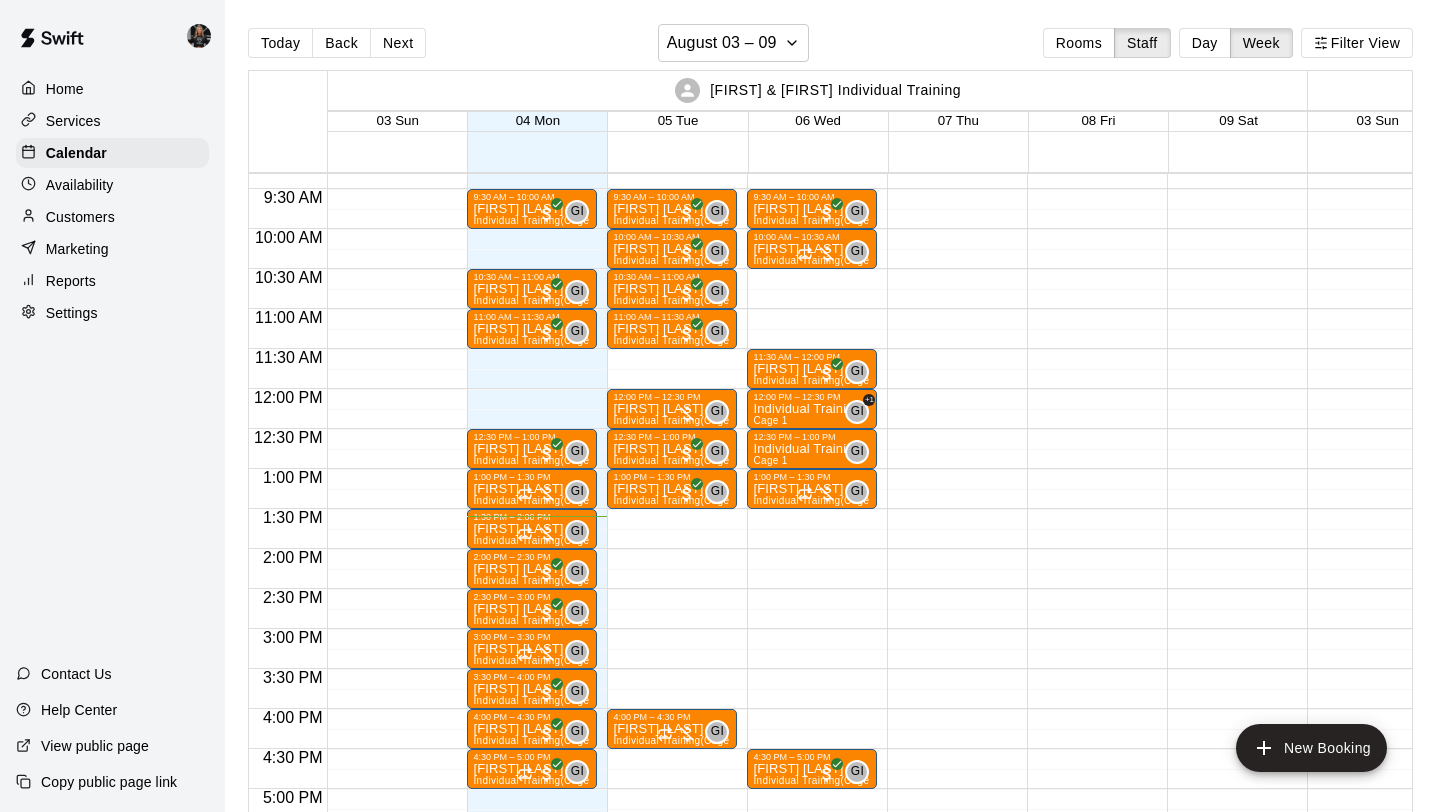 click on "Availability" at bounding box center (80, 185) 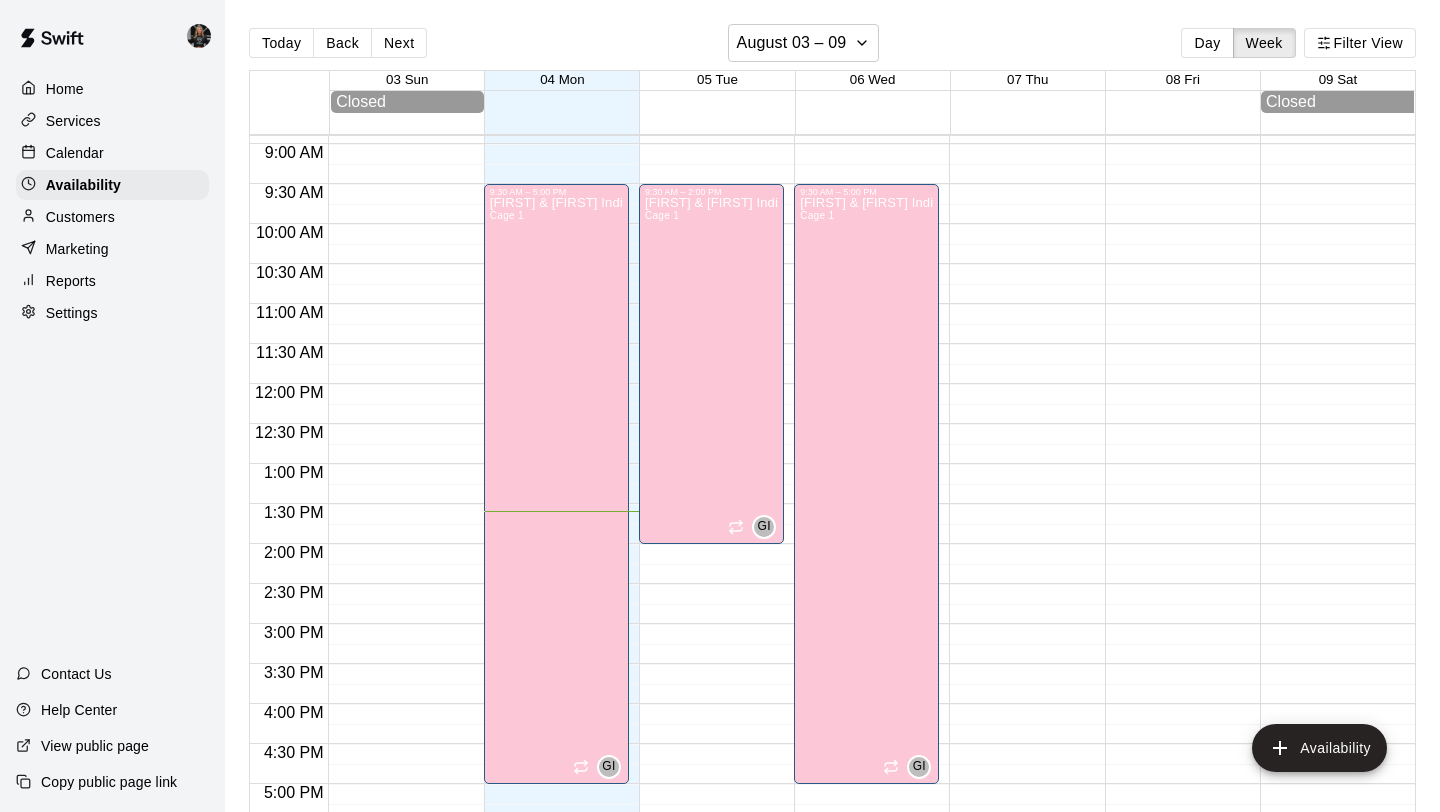 scroll, scrollTop: 711, scrollLeft: 0, axis: vertical 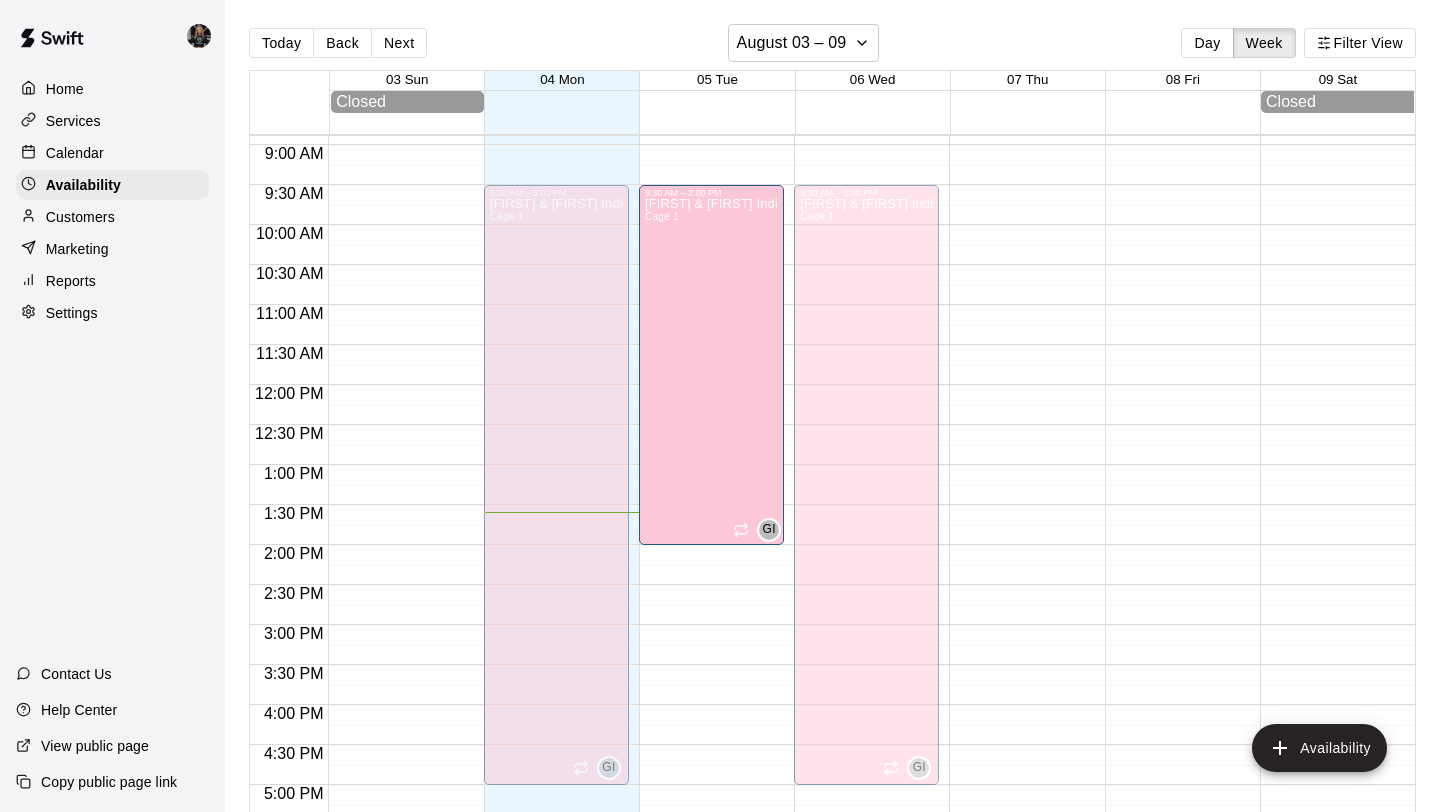 drag, startPoint x: 711, startPoint y: 539, endPoint x: 720, endPoint y: 552, distance: 15.811388 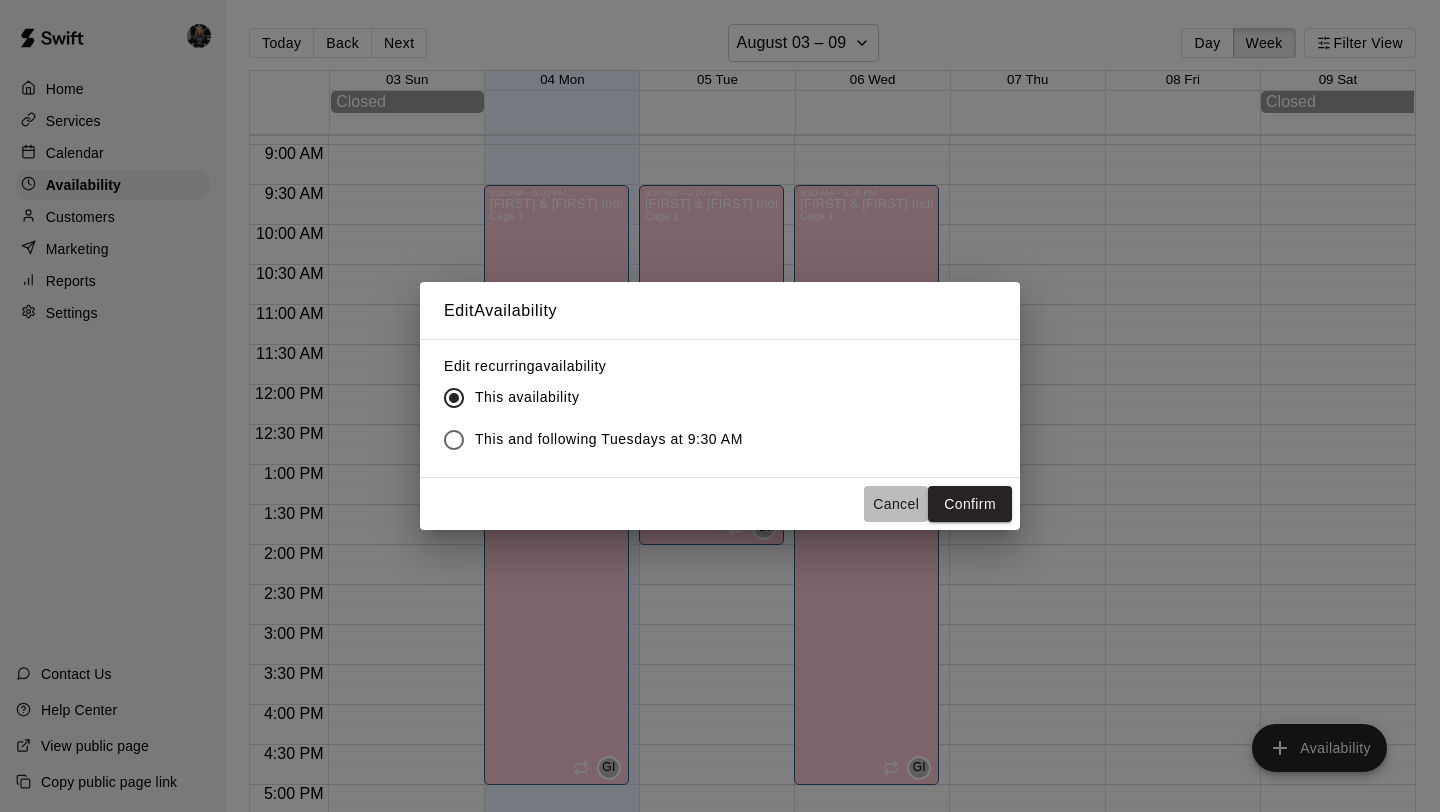 click on "Cancel" at bounding box center (896, 504) 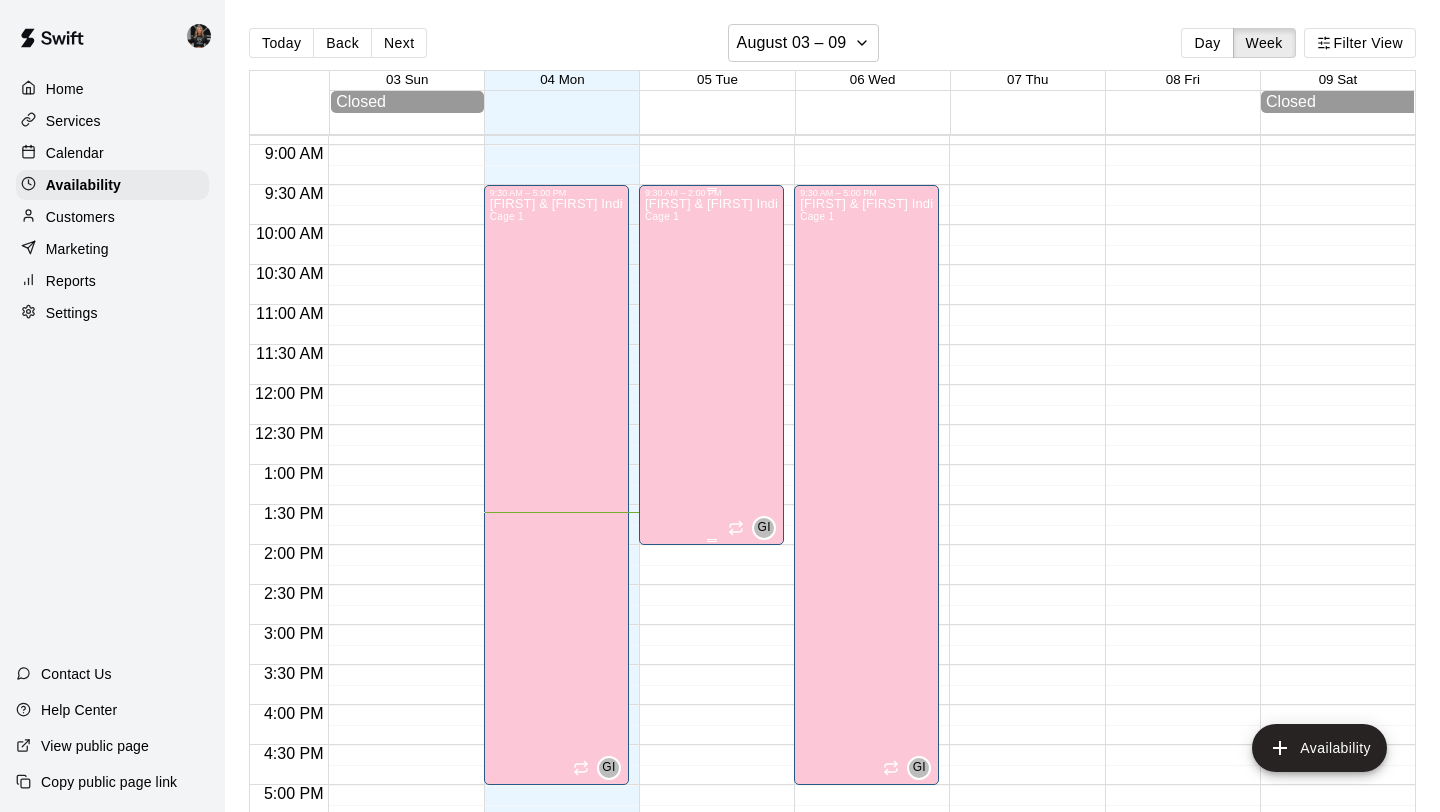 click on "[FIRST] & [FIRST] Individual Training Cage 1" at bounding box center (711, 604) 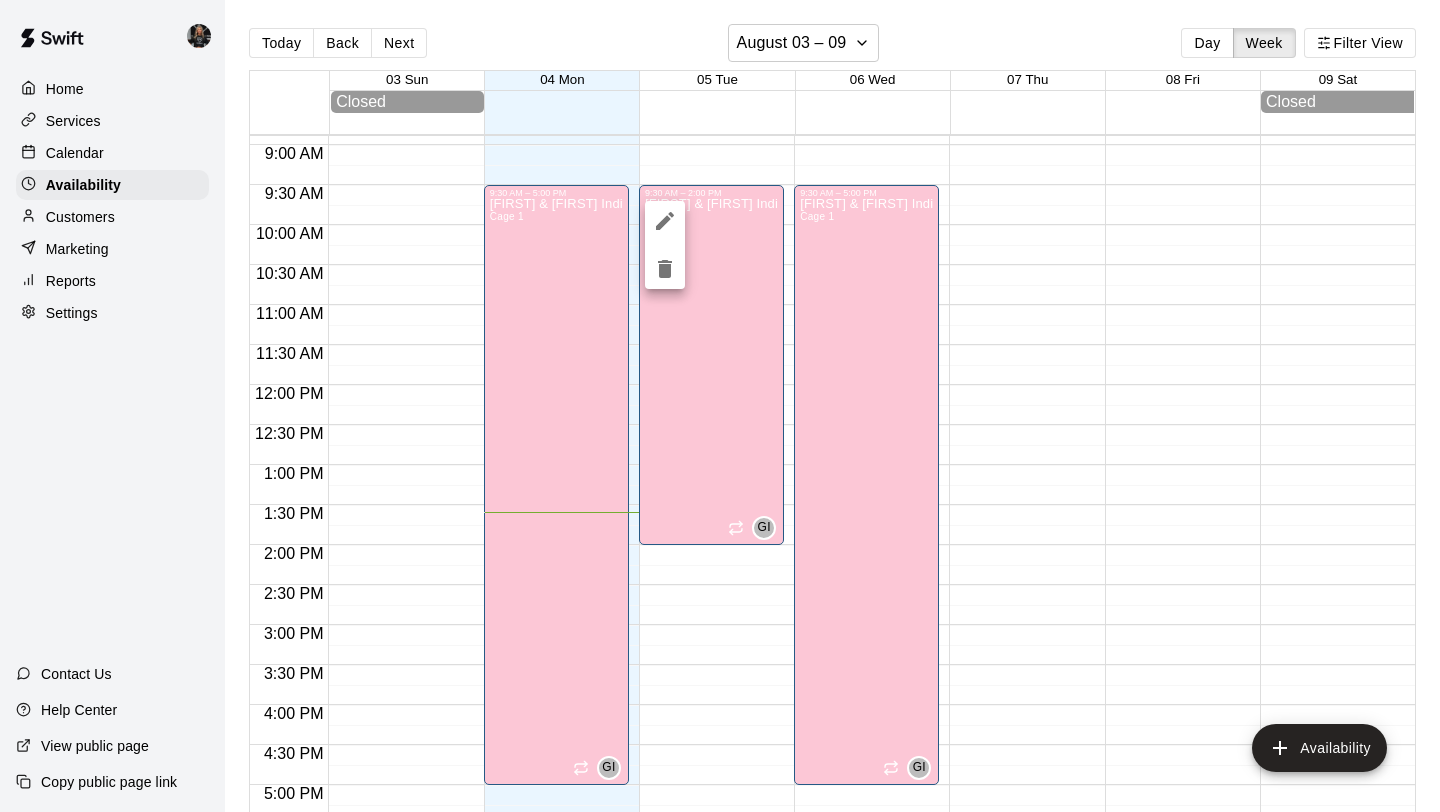 click 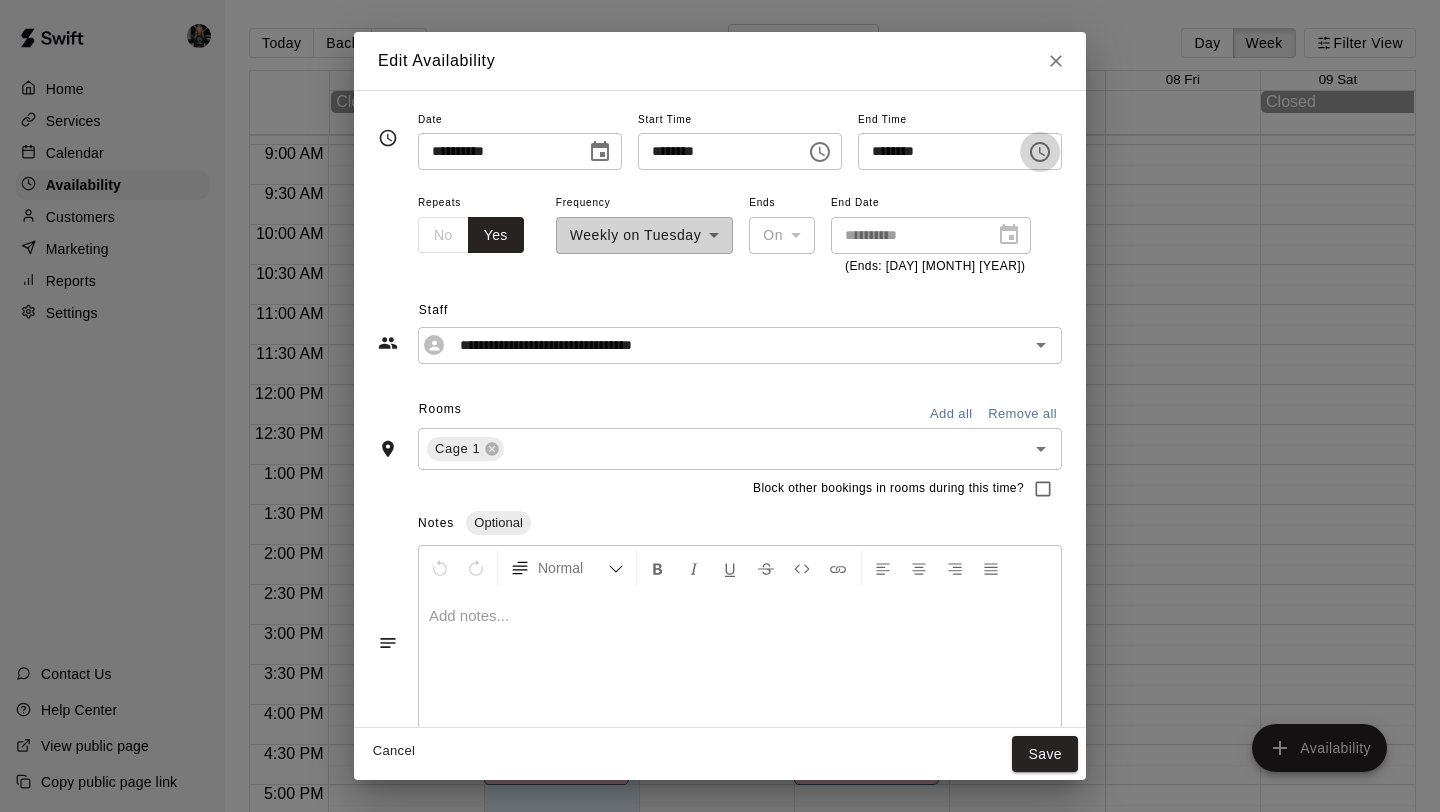 click 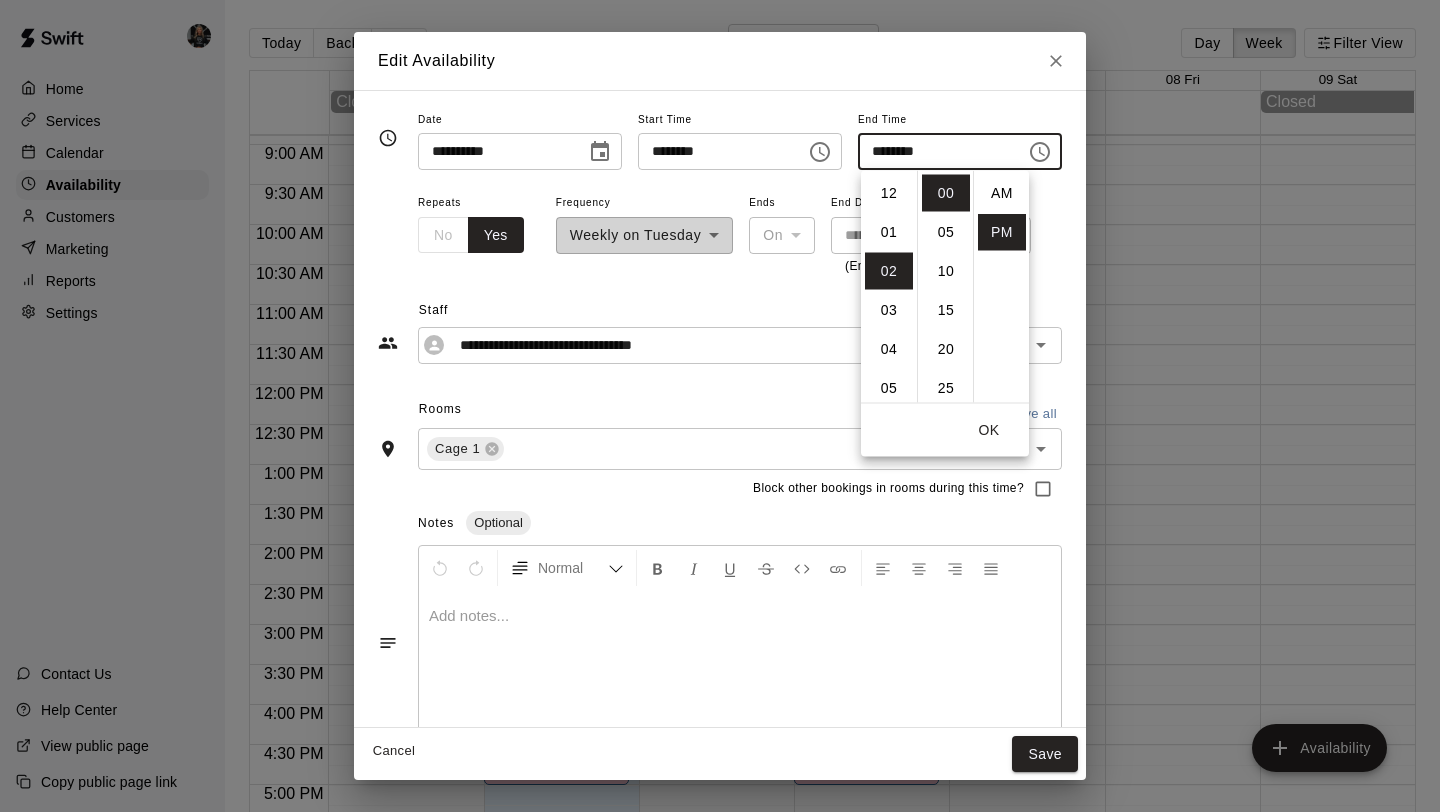 scroll, scrollTop: 78, scrollLeft: 0, axis: vertical 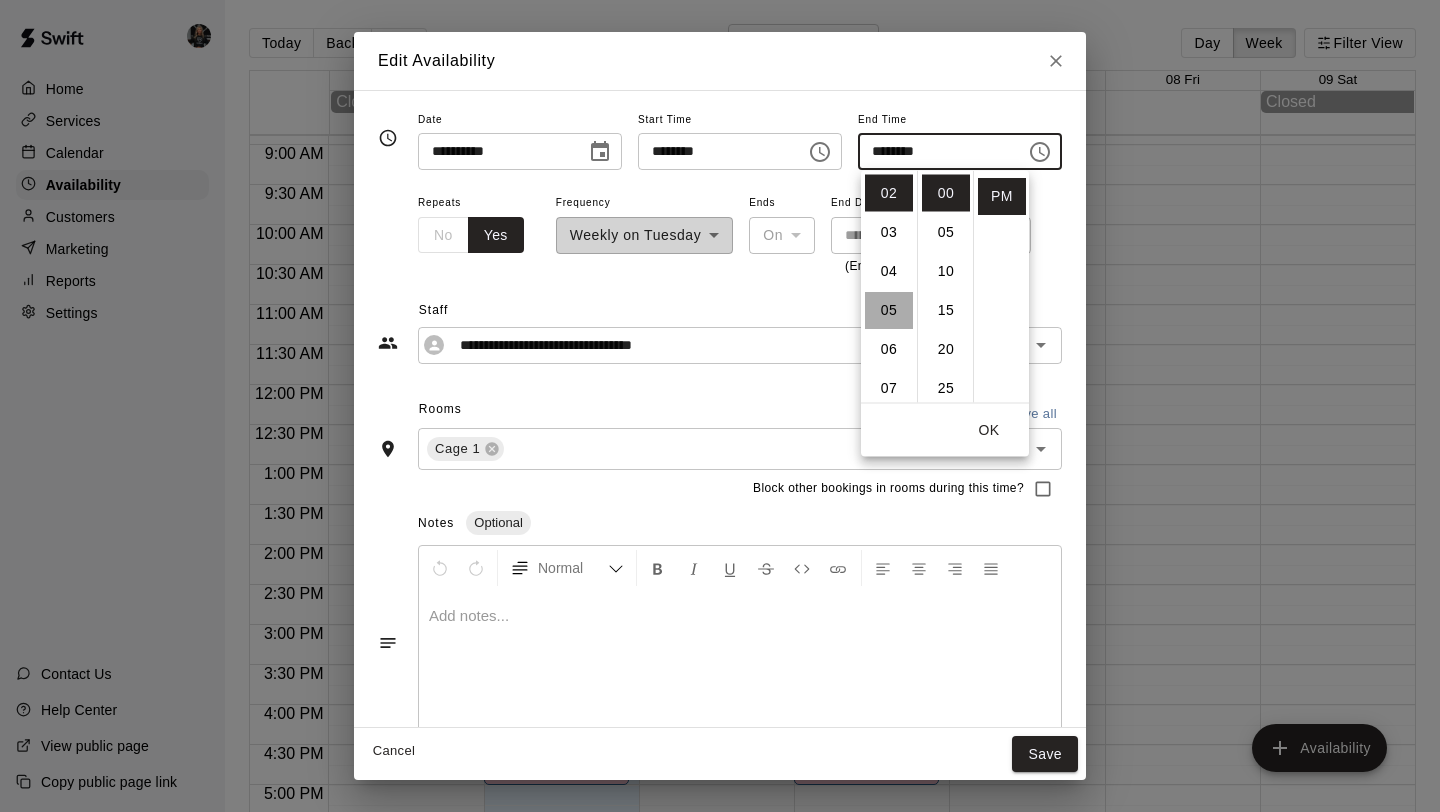 click on "05" at bounding box center (889, 310) 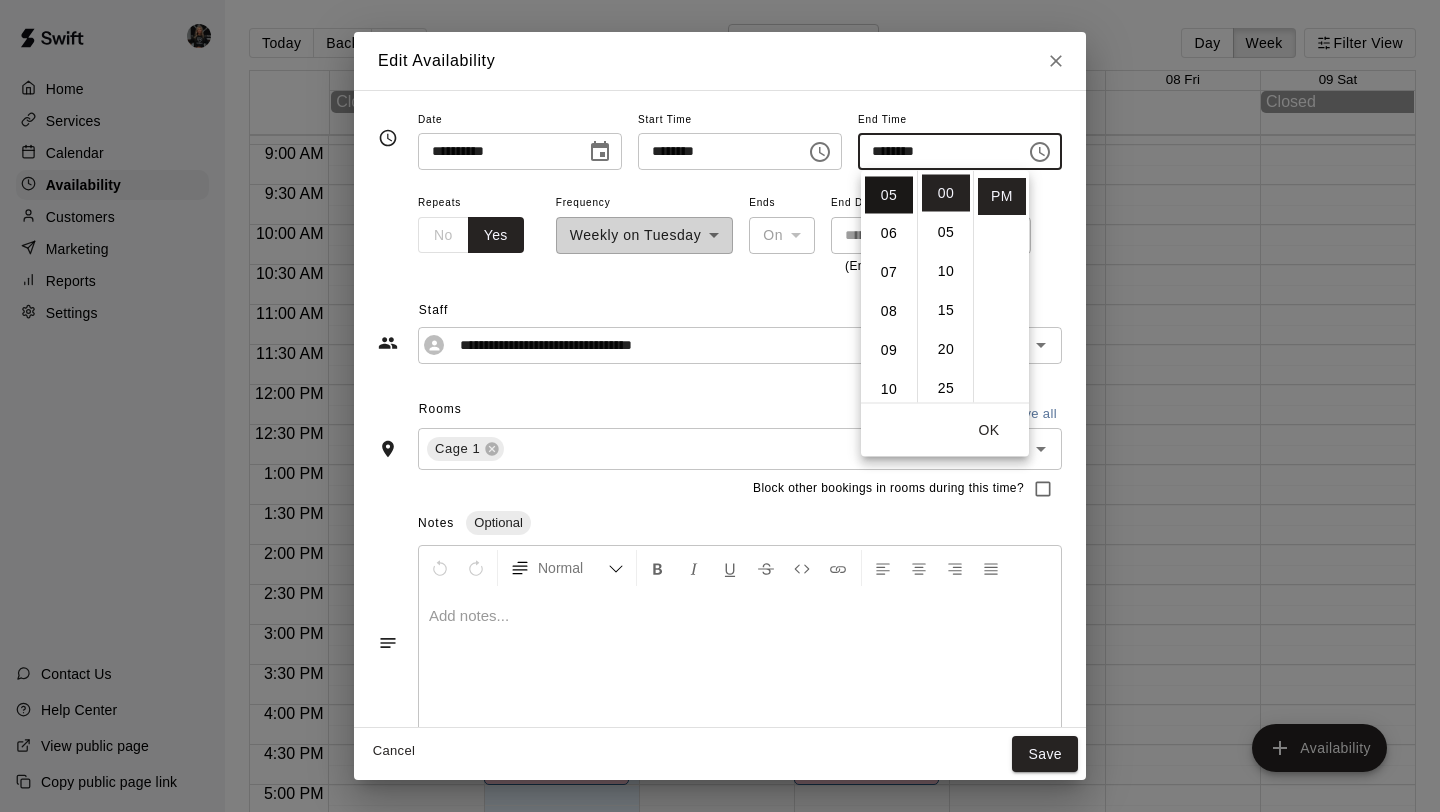 scroll, scrollTop: 195, scrollLeft: 0, axis: vertical 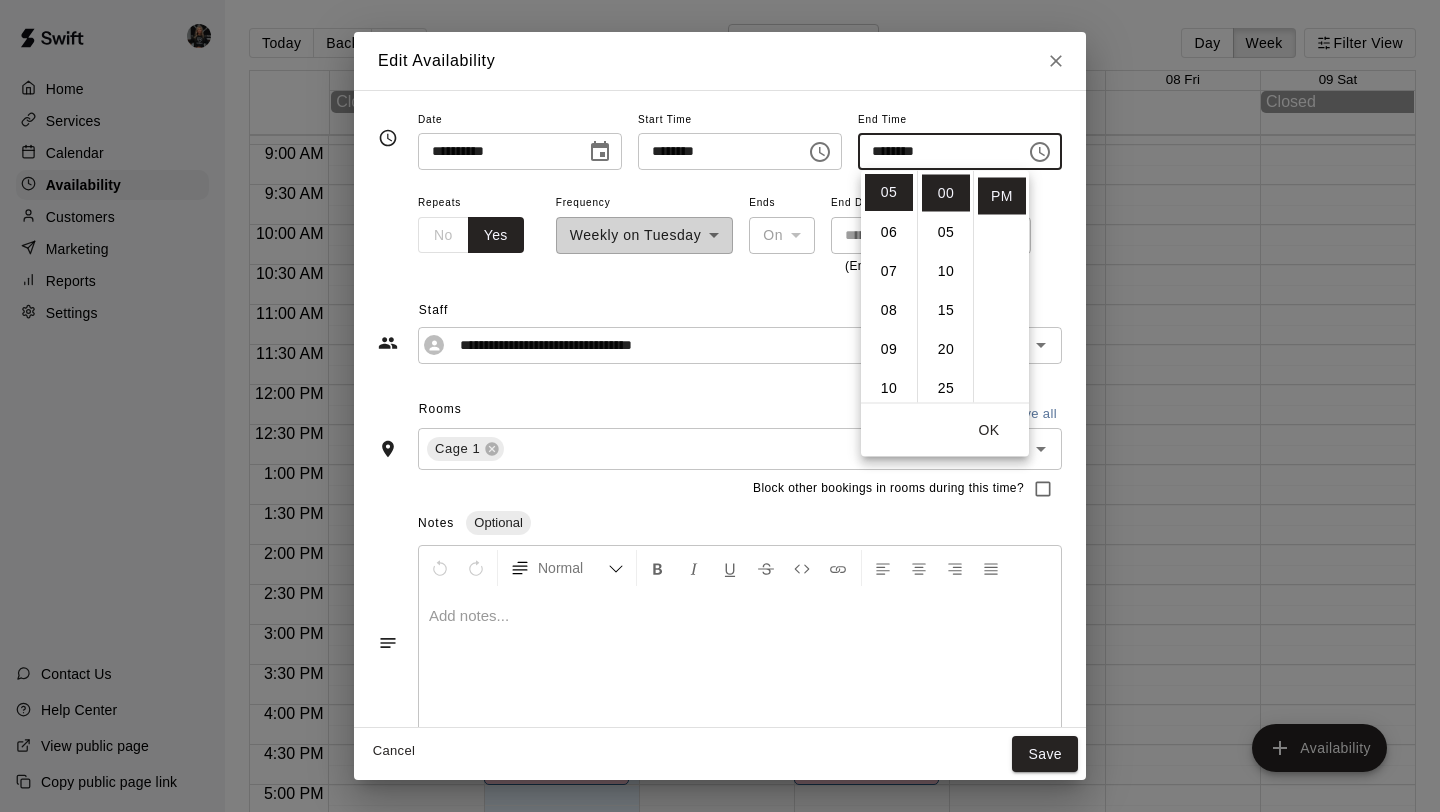 click on "OK" at bounding box center (989, 430) 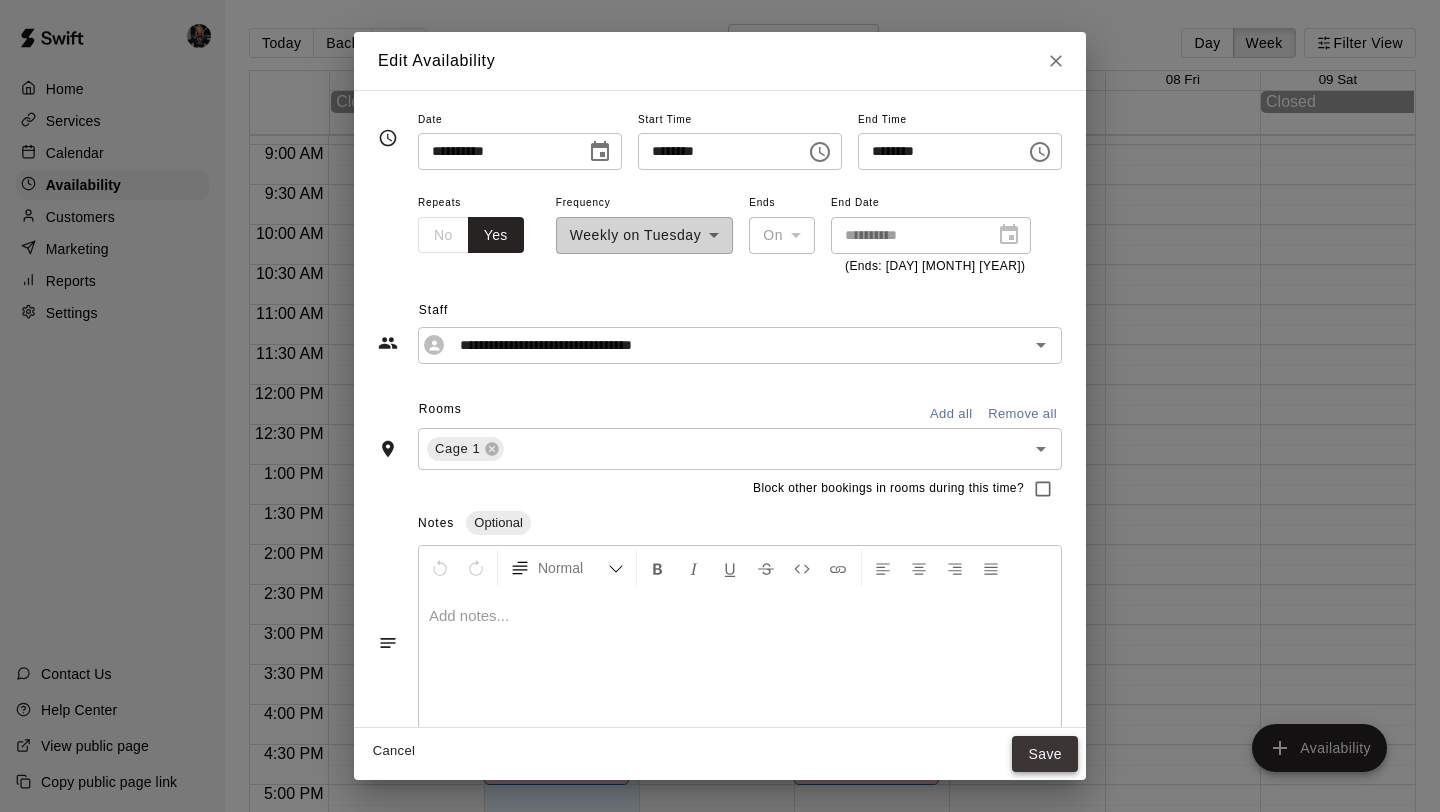 click on "Save" at bounding box center (1045, 754) 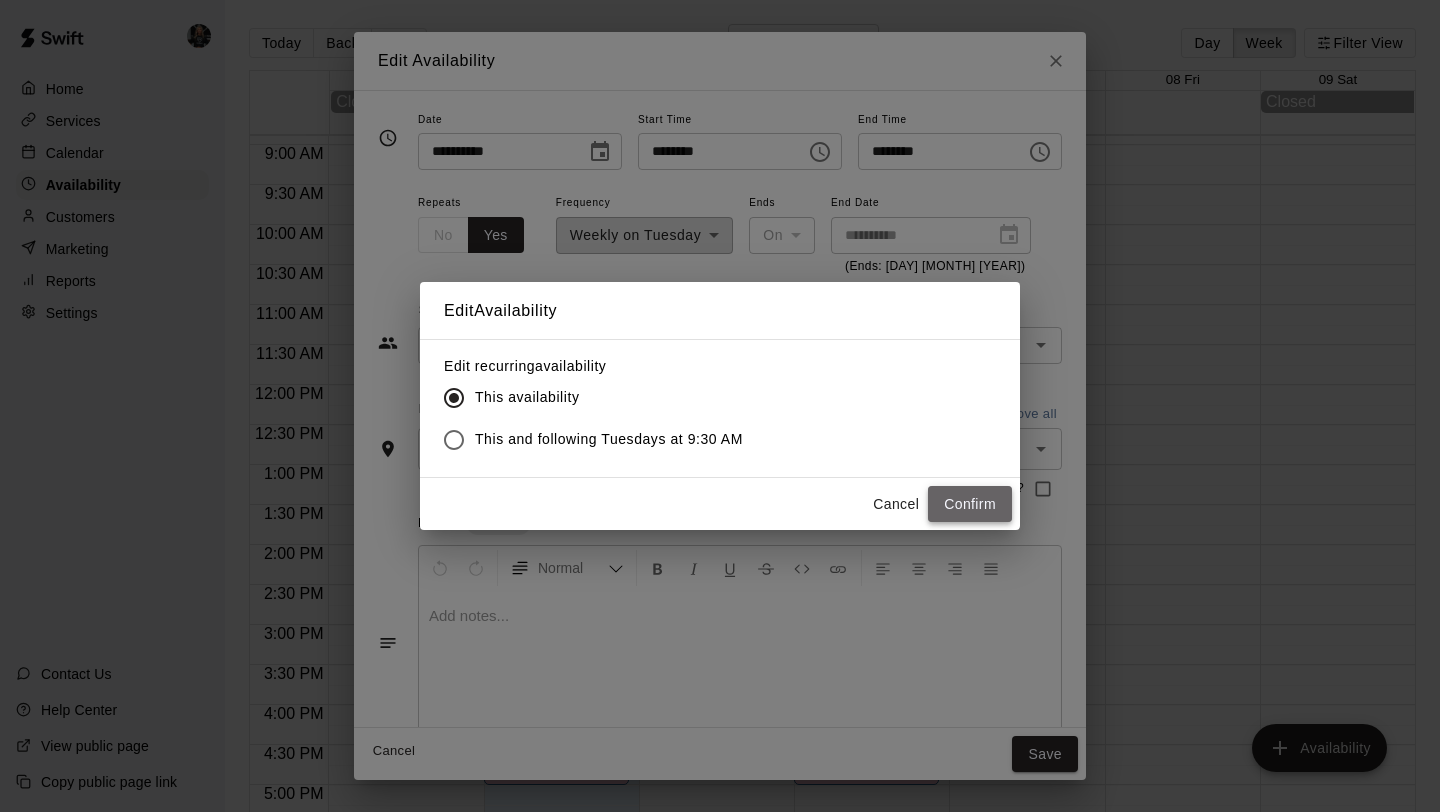 click on "Confirm" at bounding box center (970, 504) 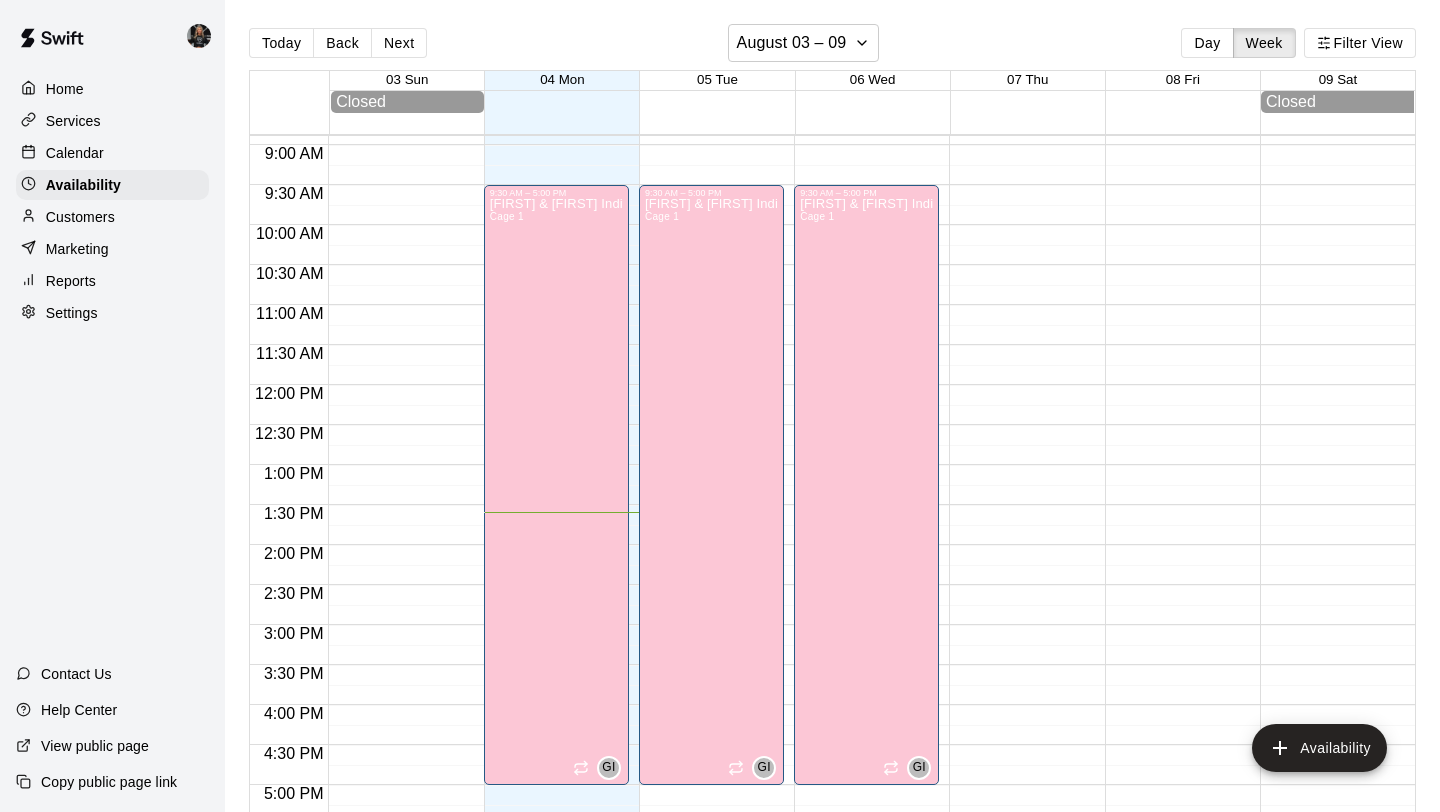 click on "Calendar" at bounding box center [112, 153] 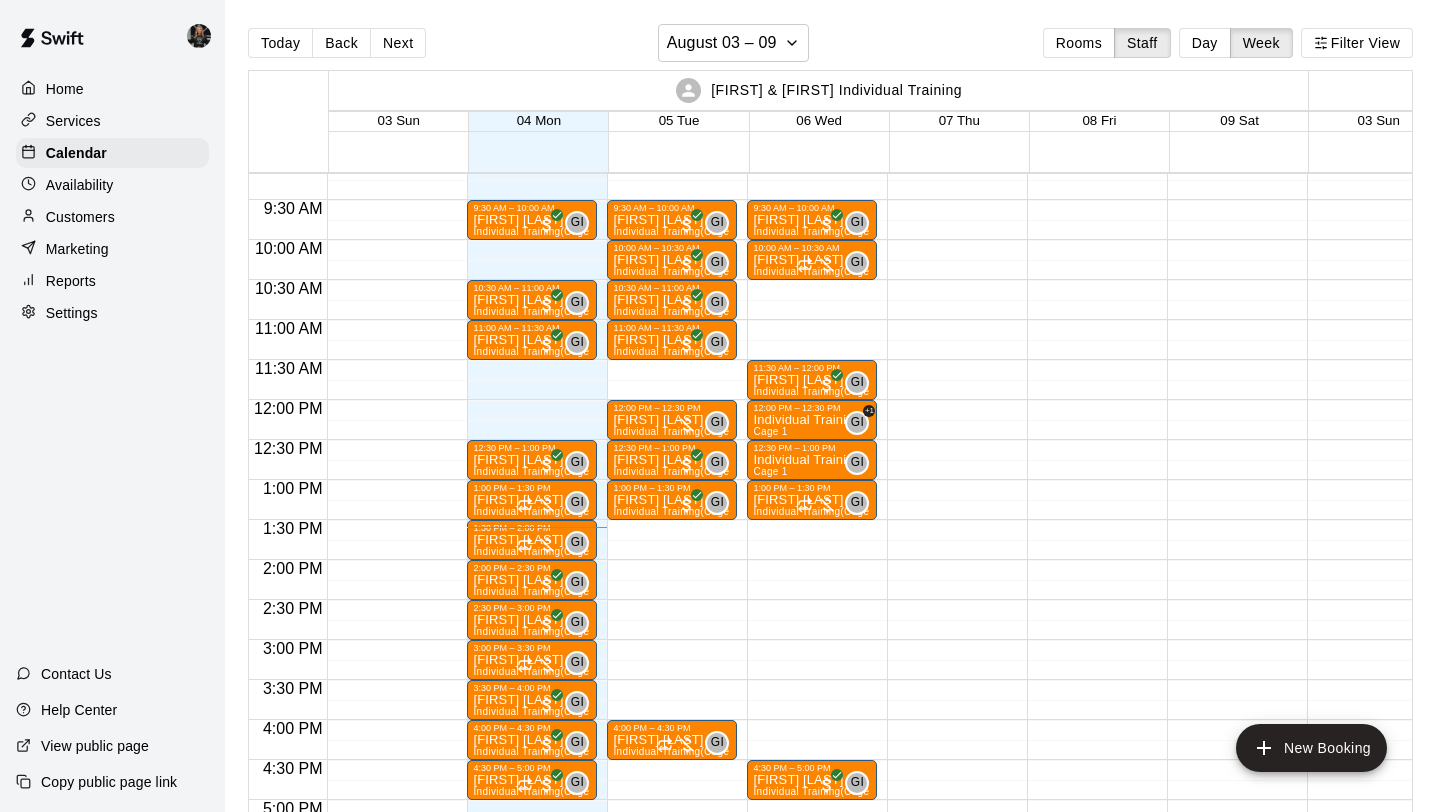 scroll, scrollTop: 741, scrollLeft: 0, axis: vertical 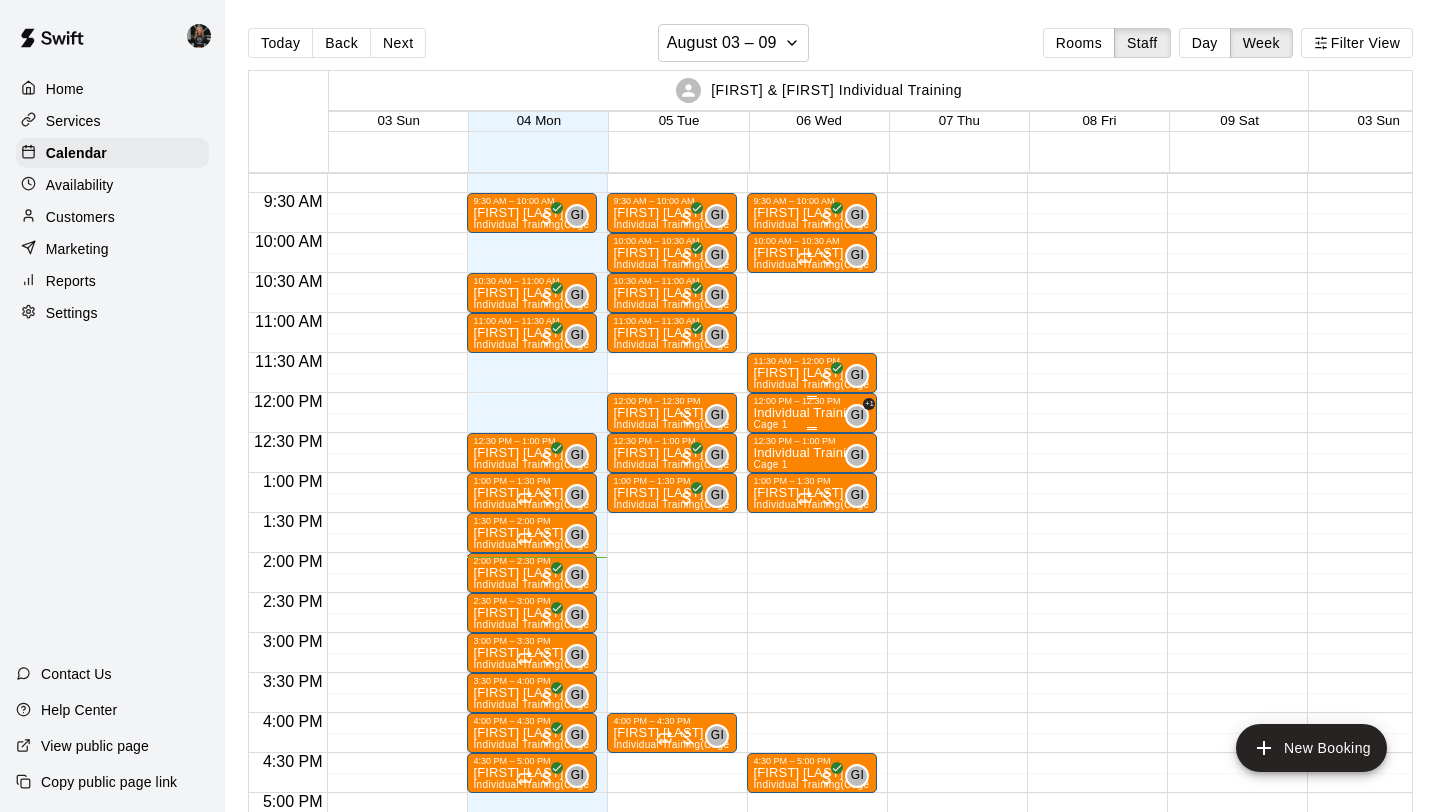 click at bounding box center (812, 397) 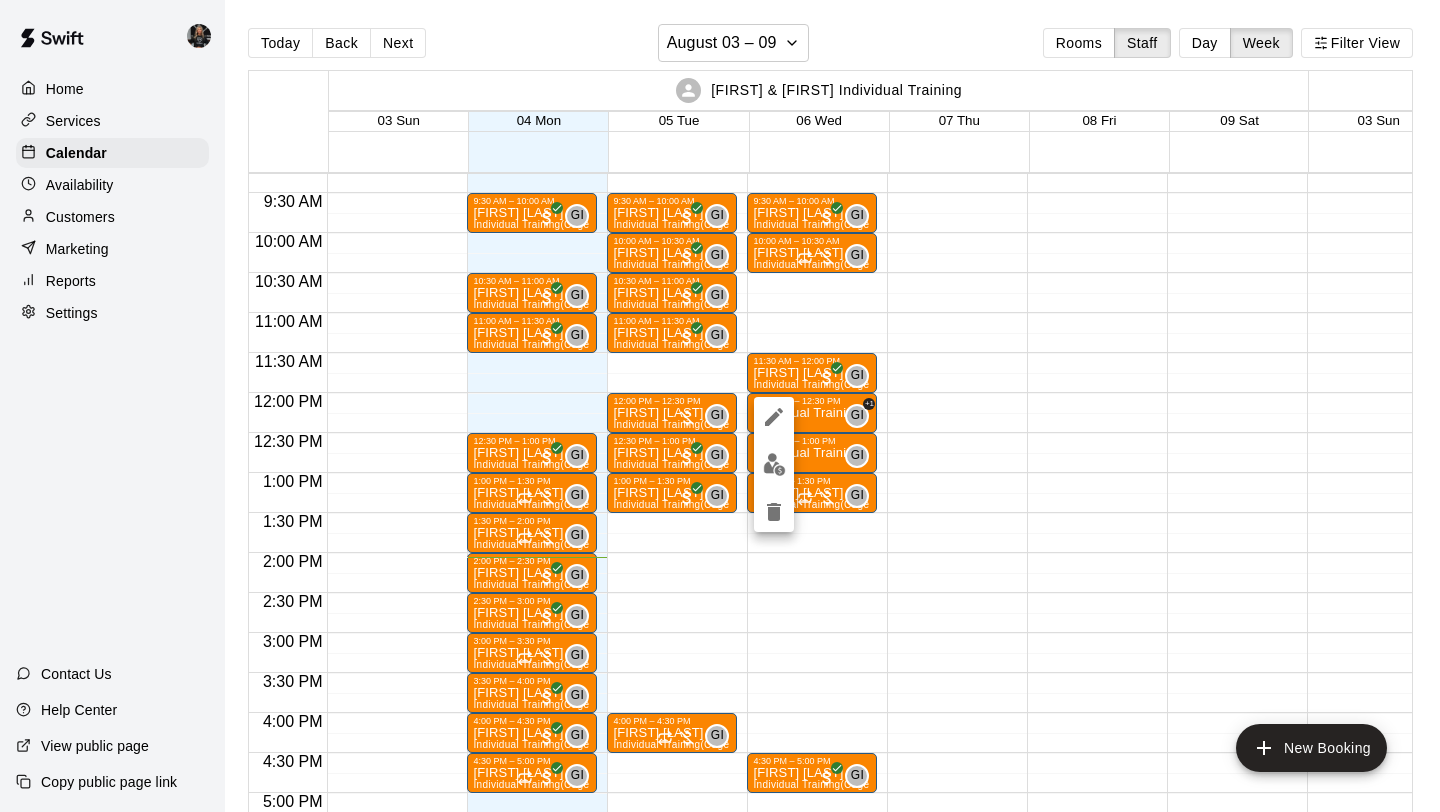 click at bounding box center (720, 406) 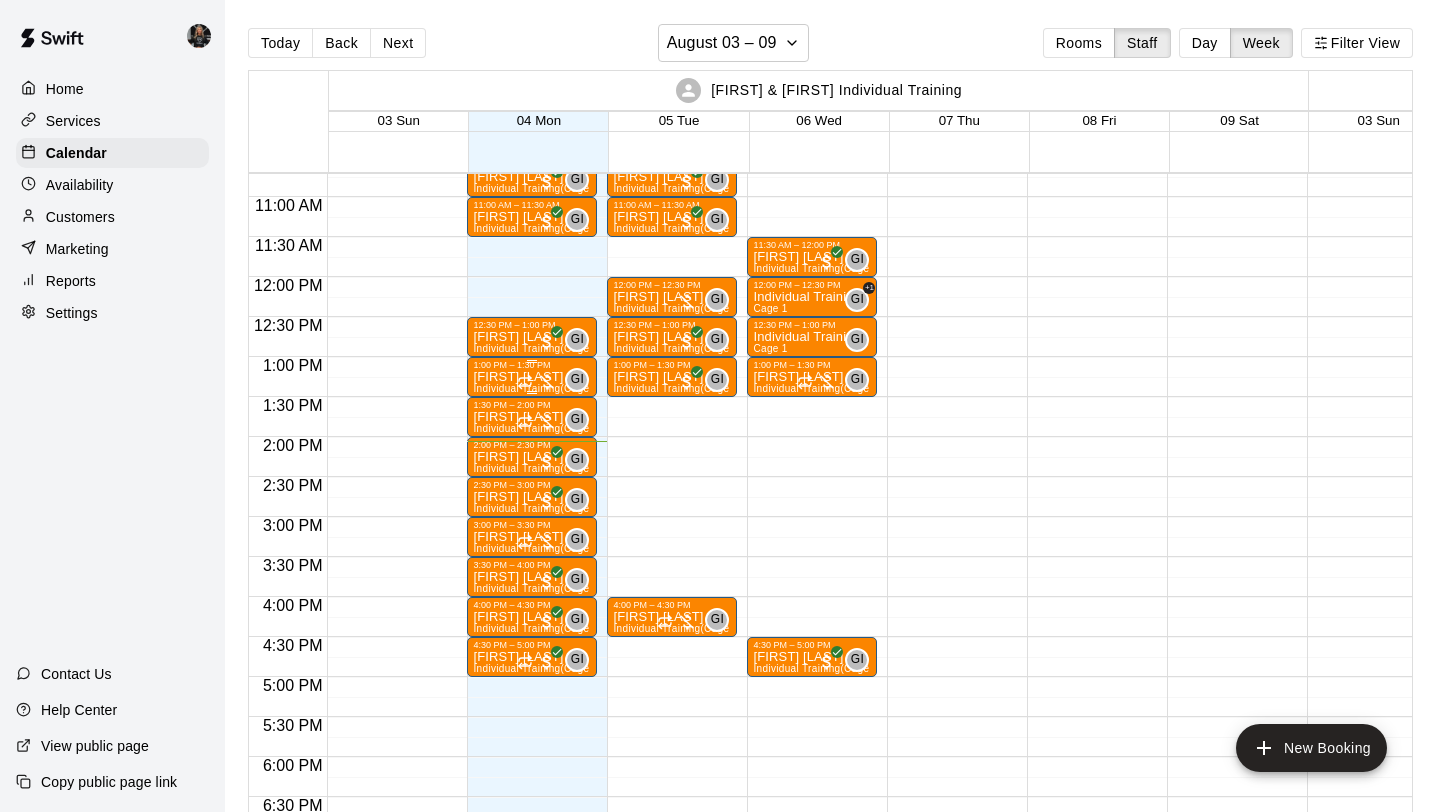scroll, scrollTop: 855, scrollLeft: 0, axis: vertical 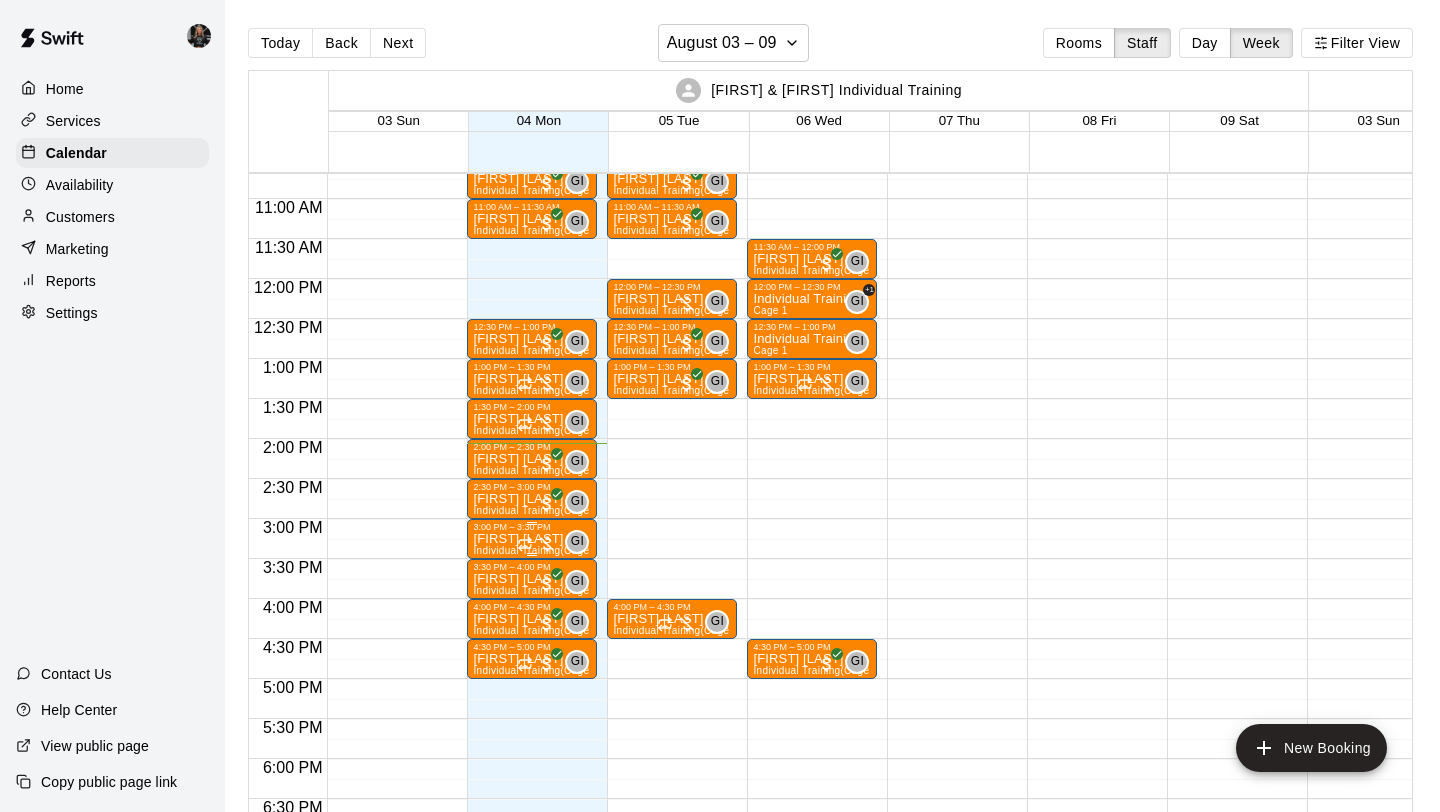 click on "[FIRST] [LAST]" at bounding box center (532, 539) 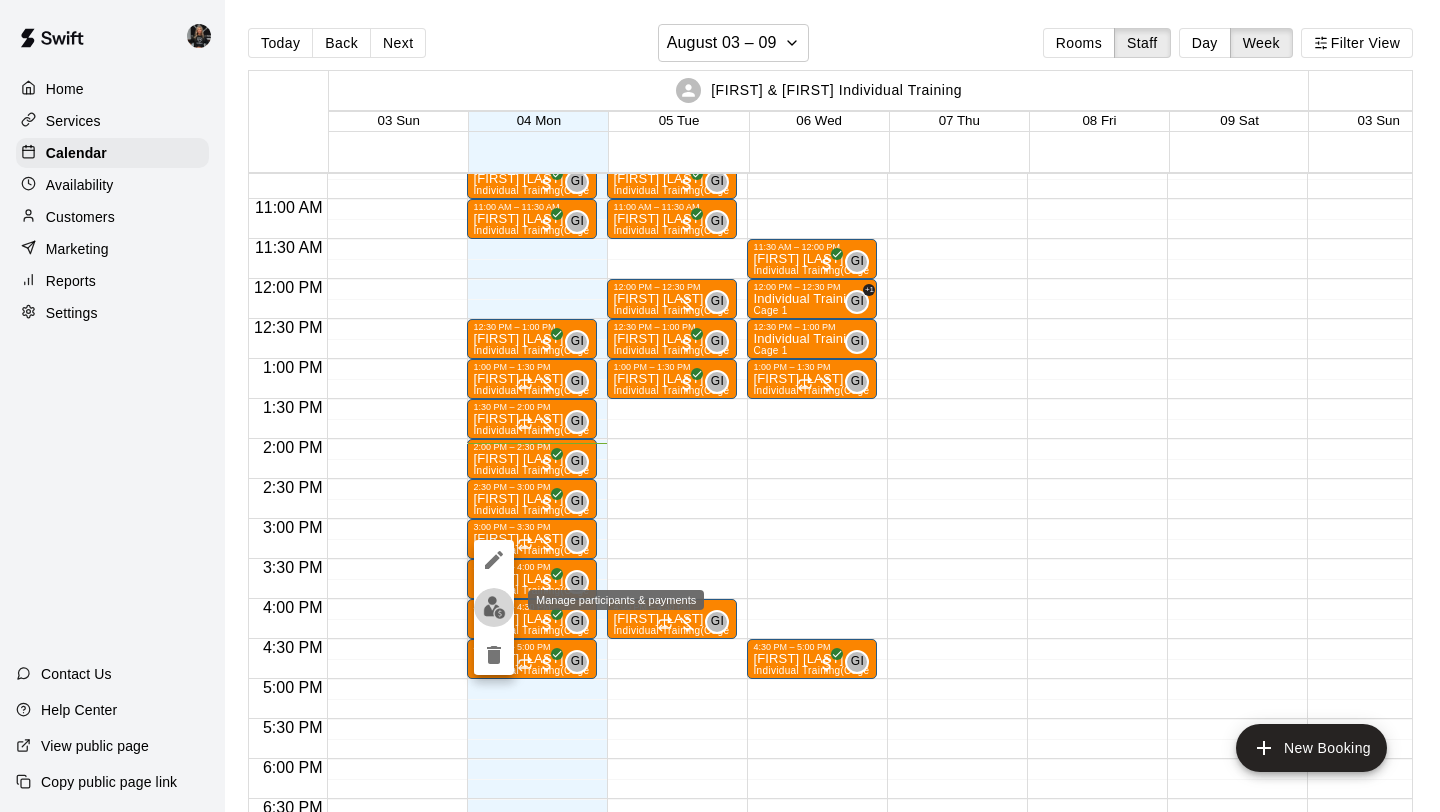 click at bounding box center [494, 607] 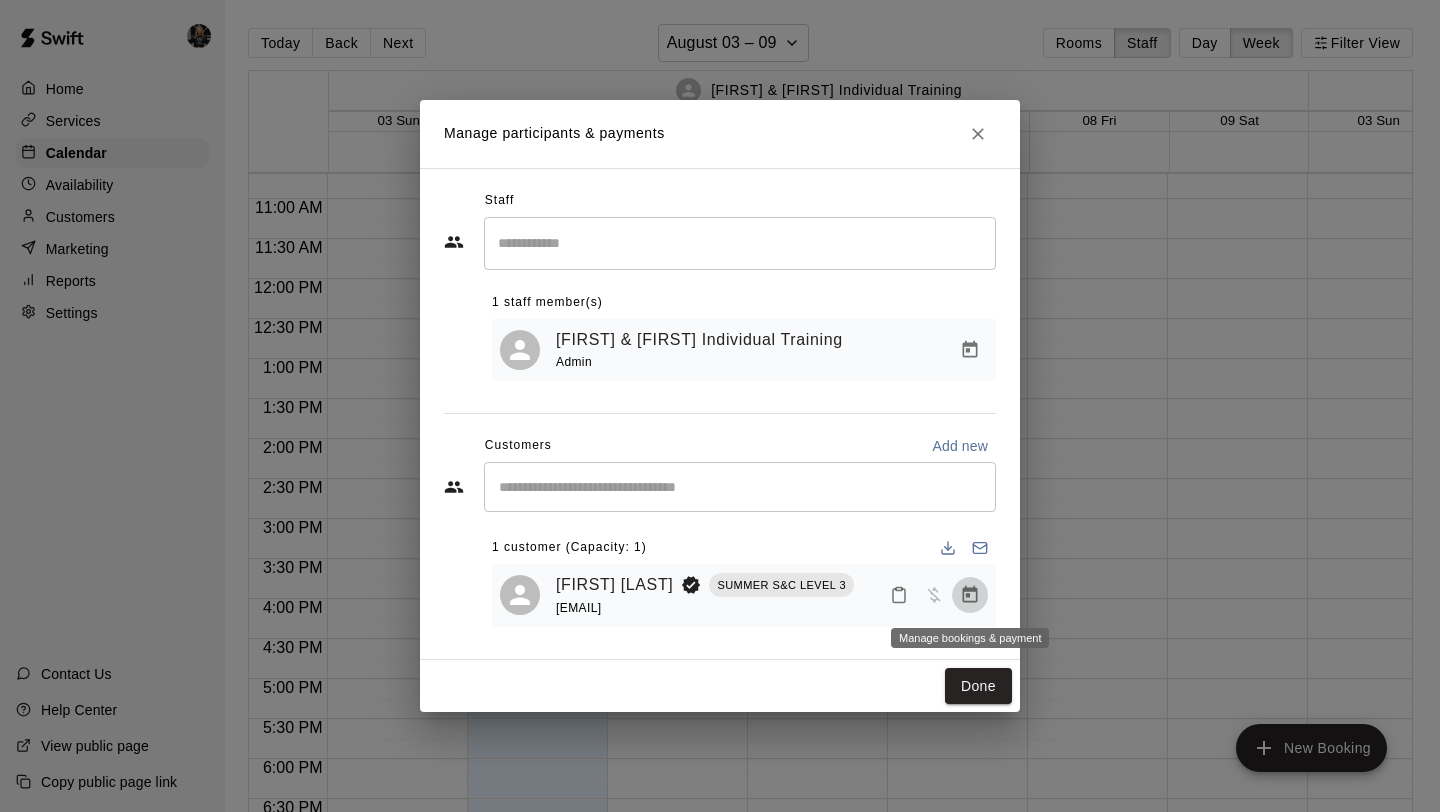 click 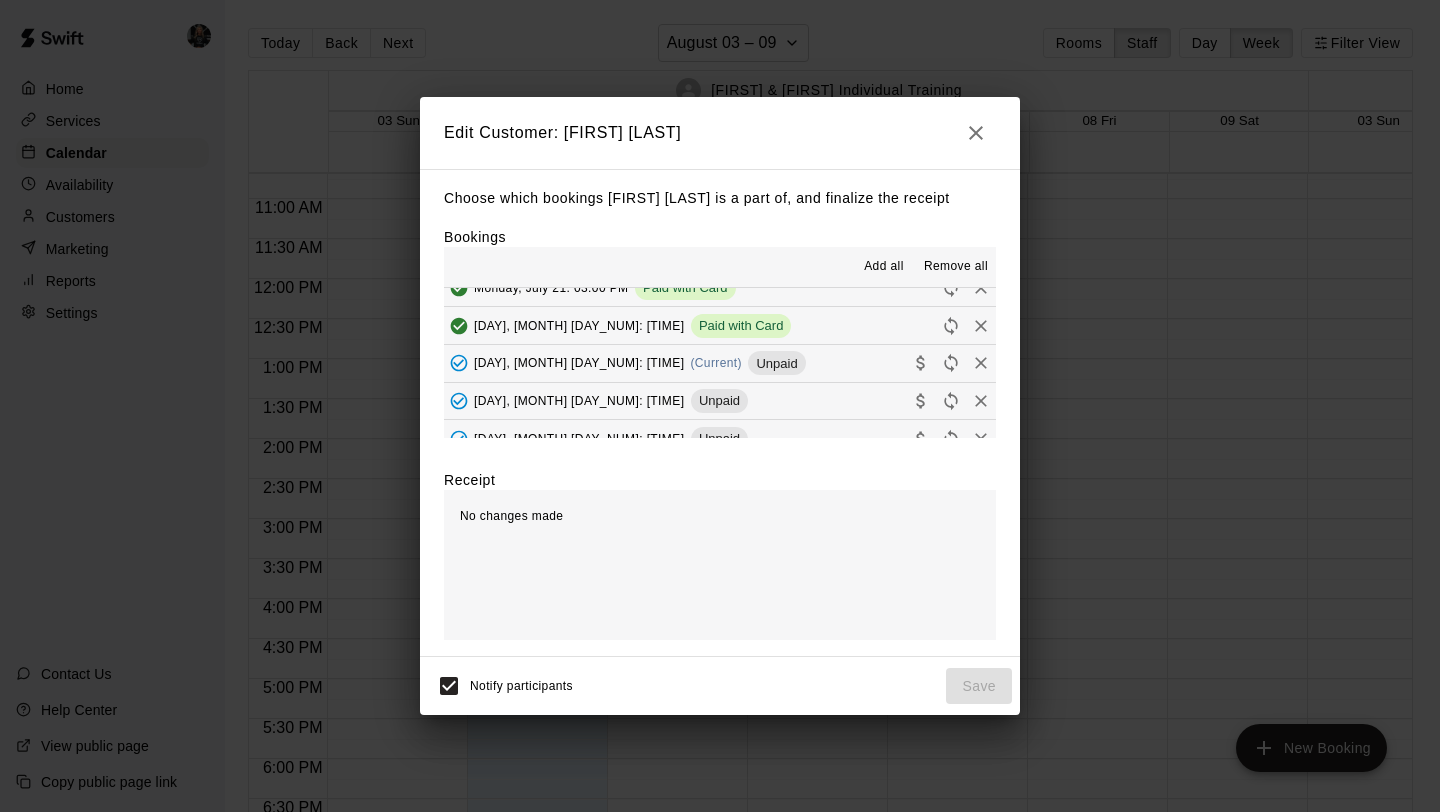 scroll, scrollTop: 264, scrollLeft: 0, axis: vertical 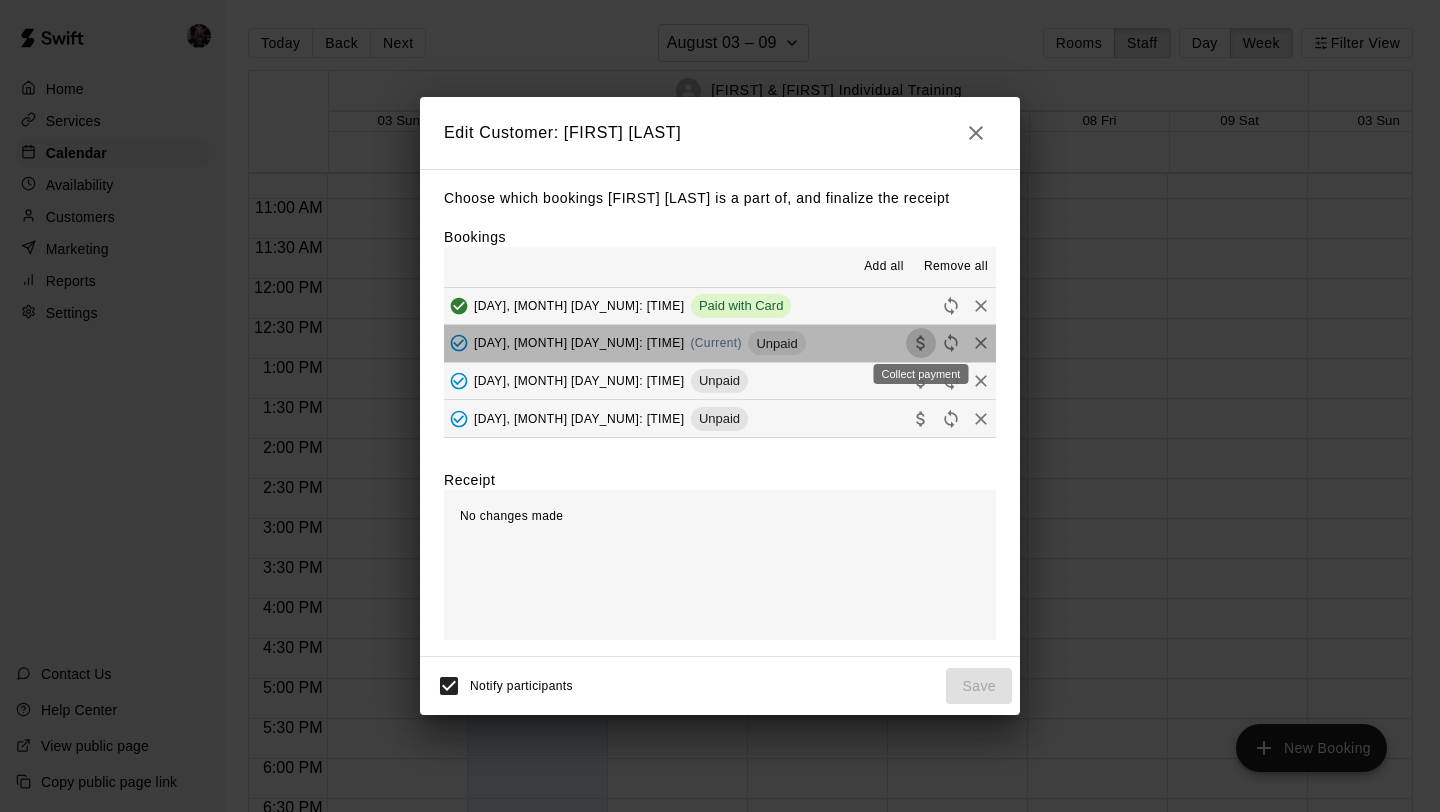 click 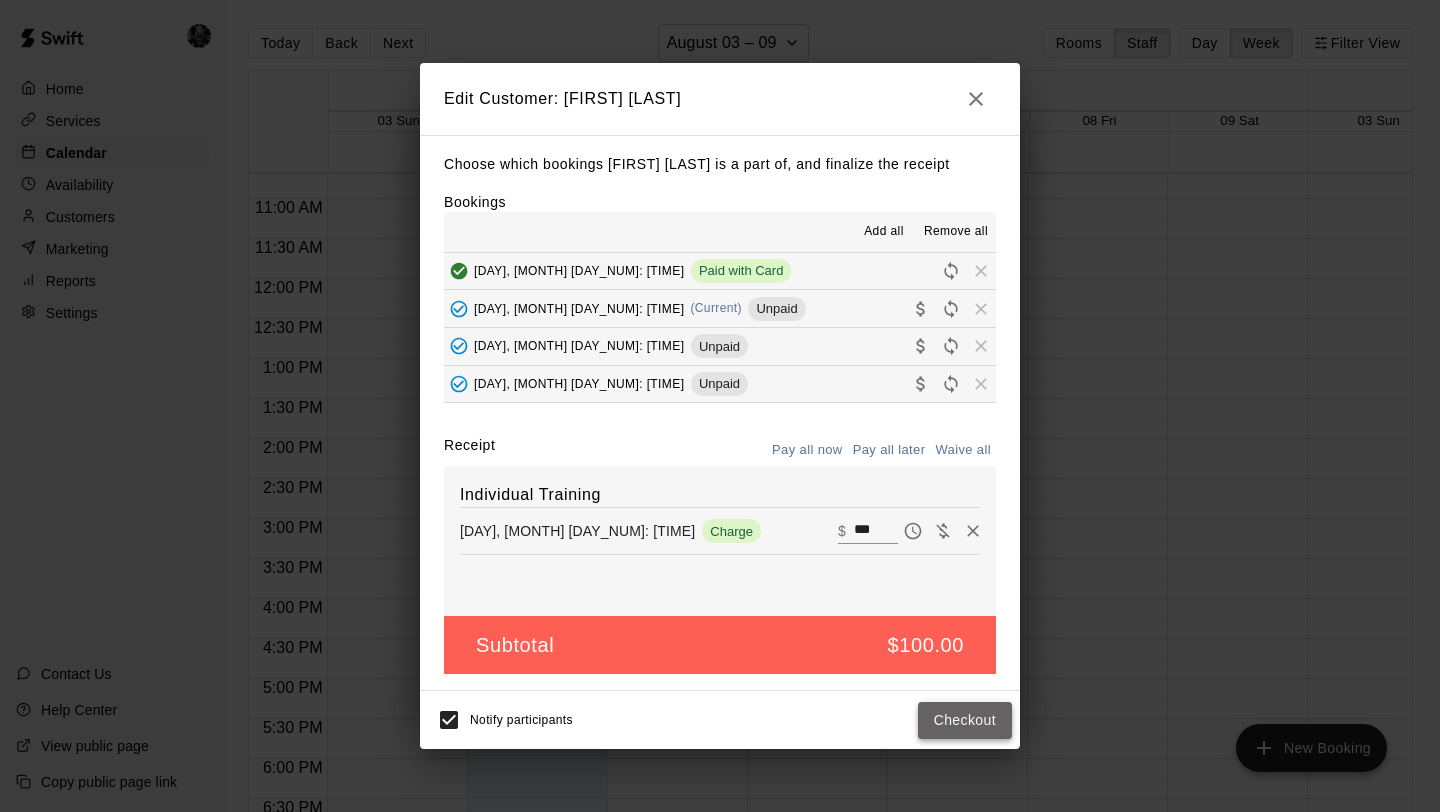 click on "Checkout" at bounding box center (965, 720) 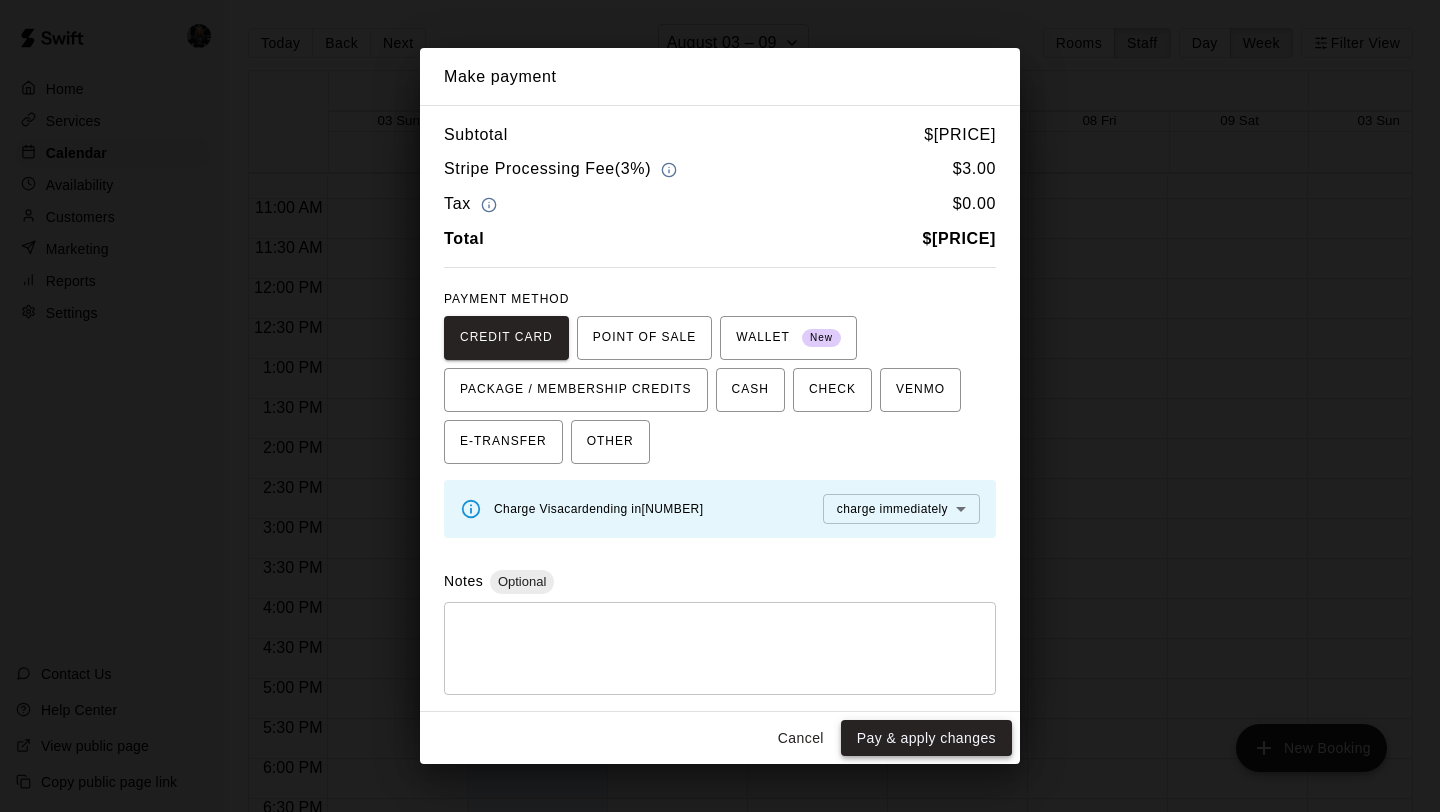 click on "Pay & apply changes" at bounding box center (926, 738) 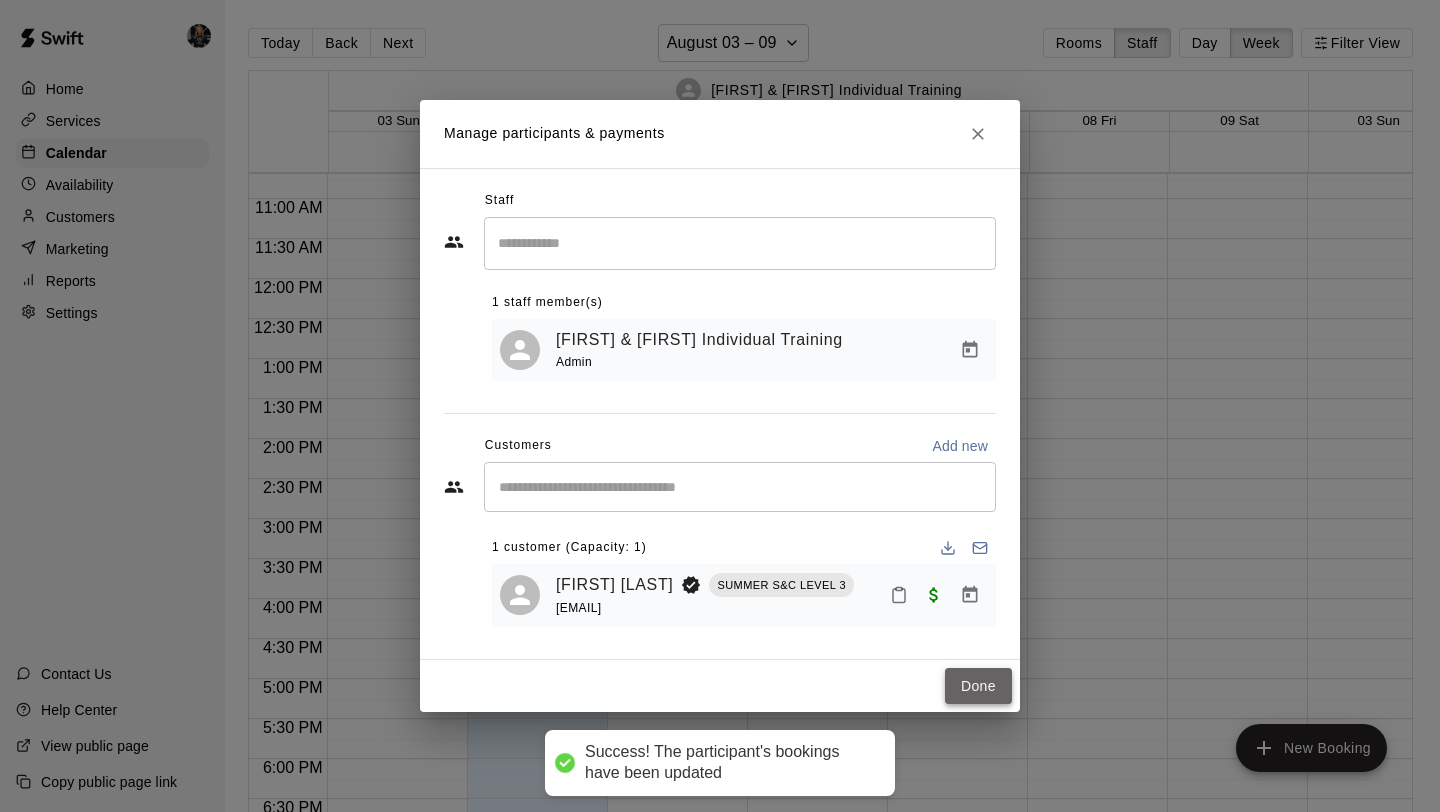 click on "Done" at bounding box center (978, 686) 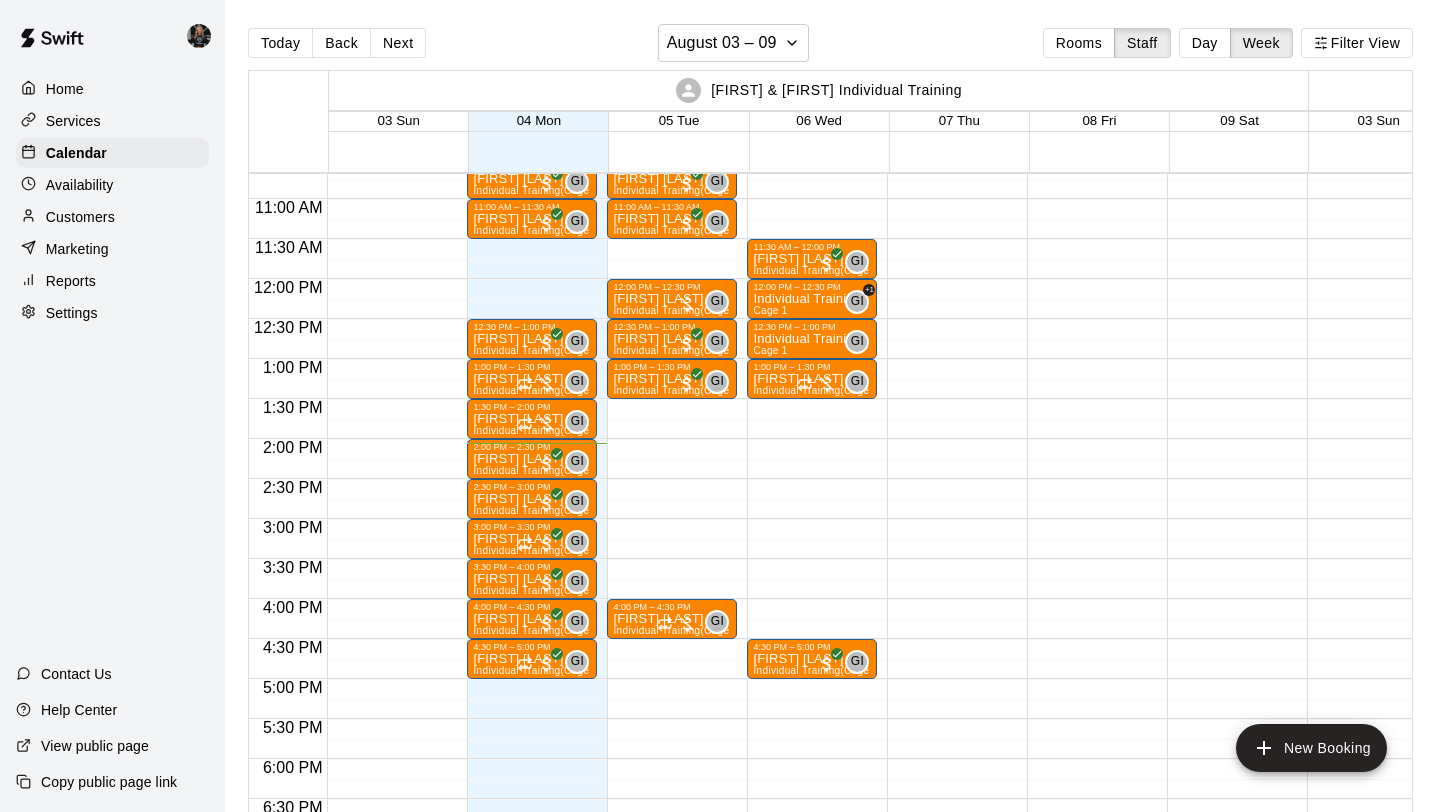 scroll, scrollTop: 793, scrollLeft: 0, axis: vertical 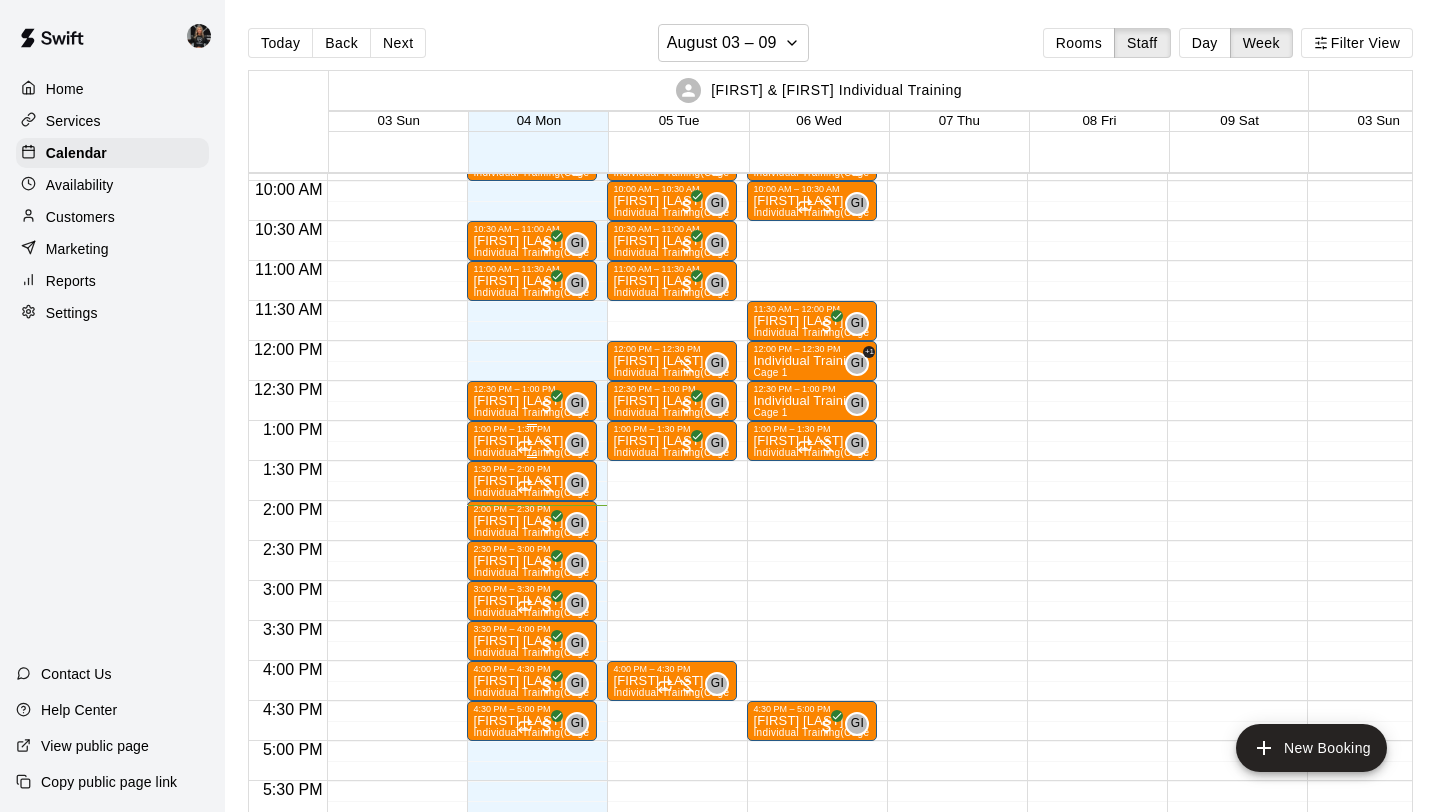 click 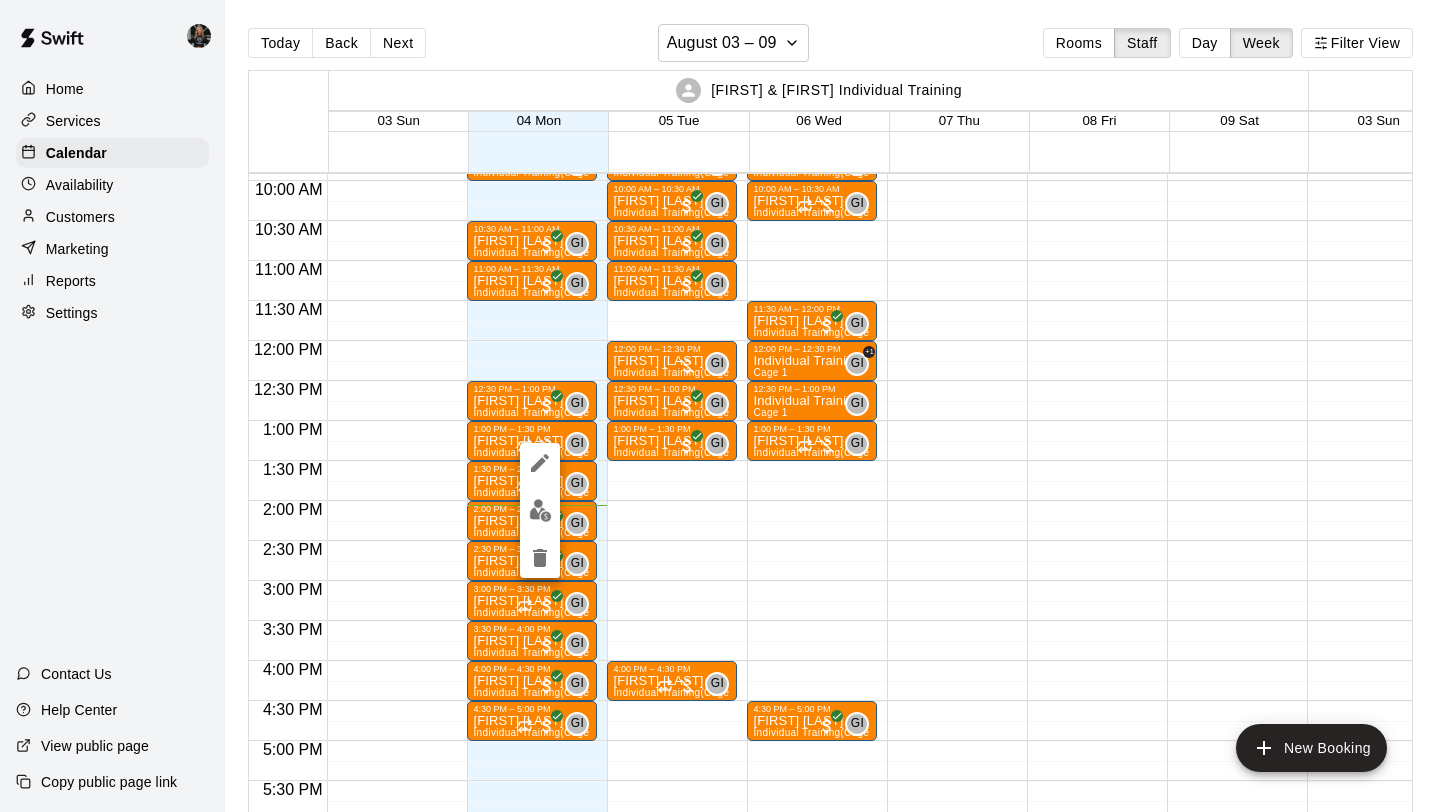 click at bounding box center [540, 510] 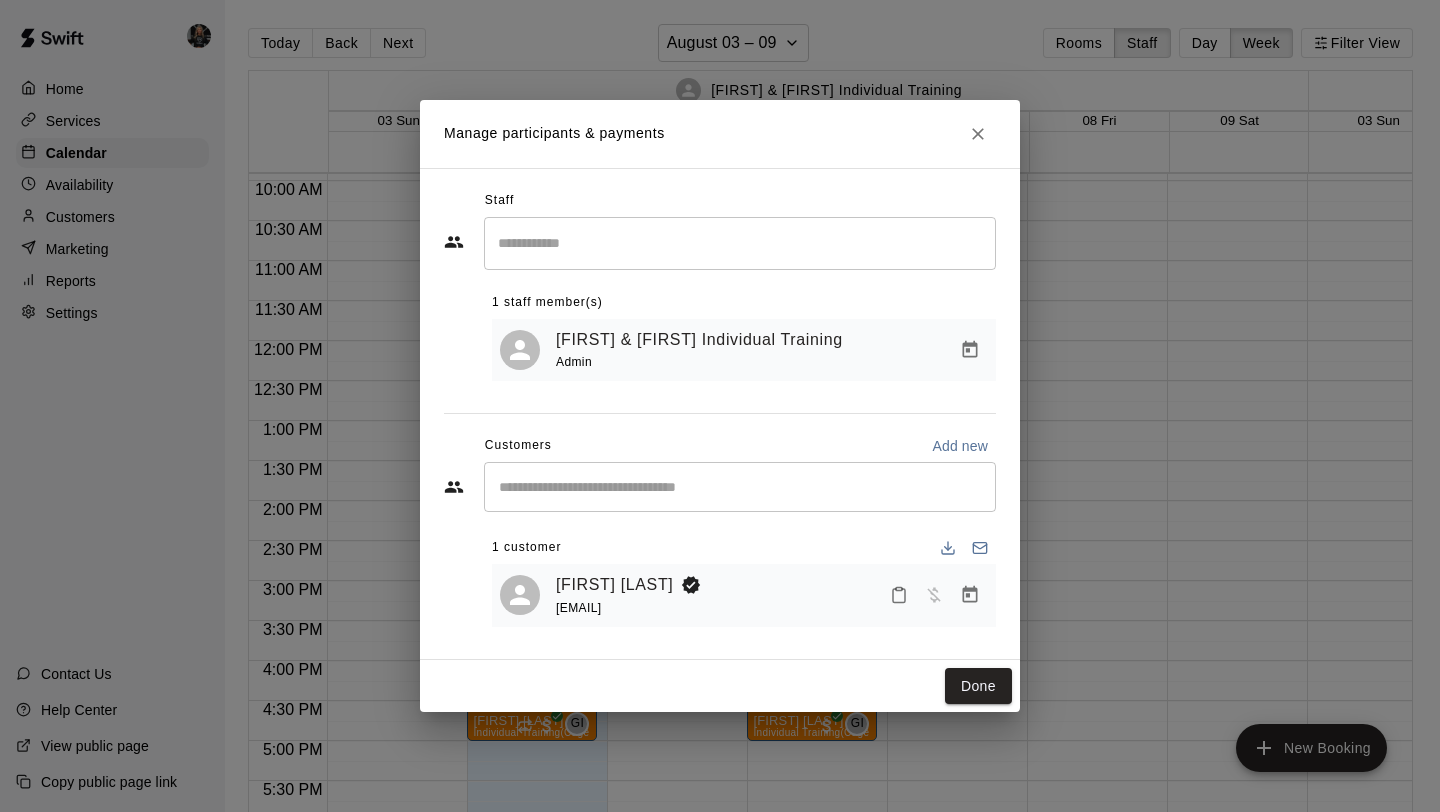 click at bounding box center (970, 595) 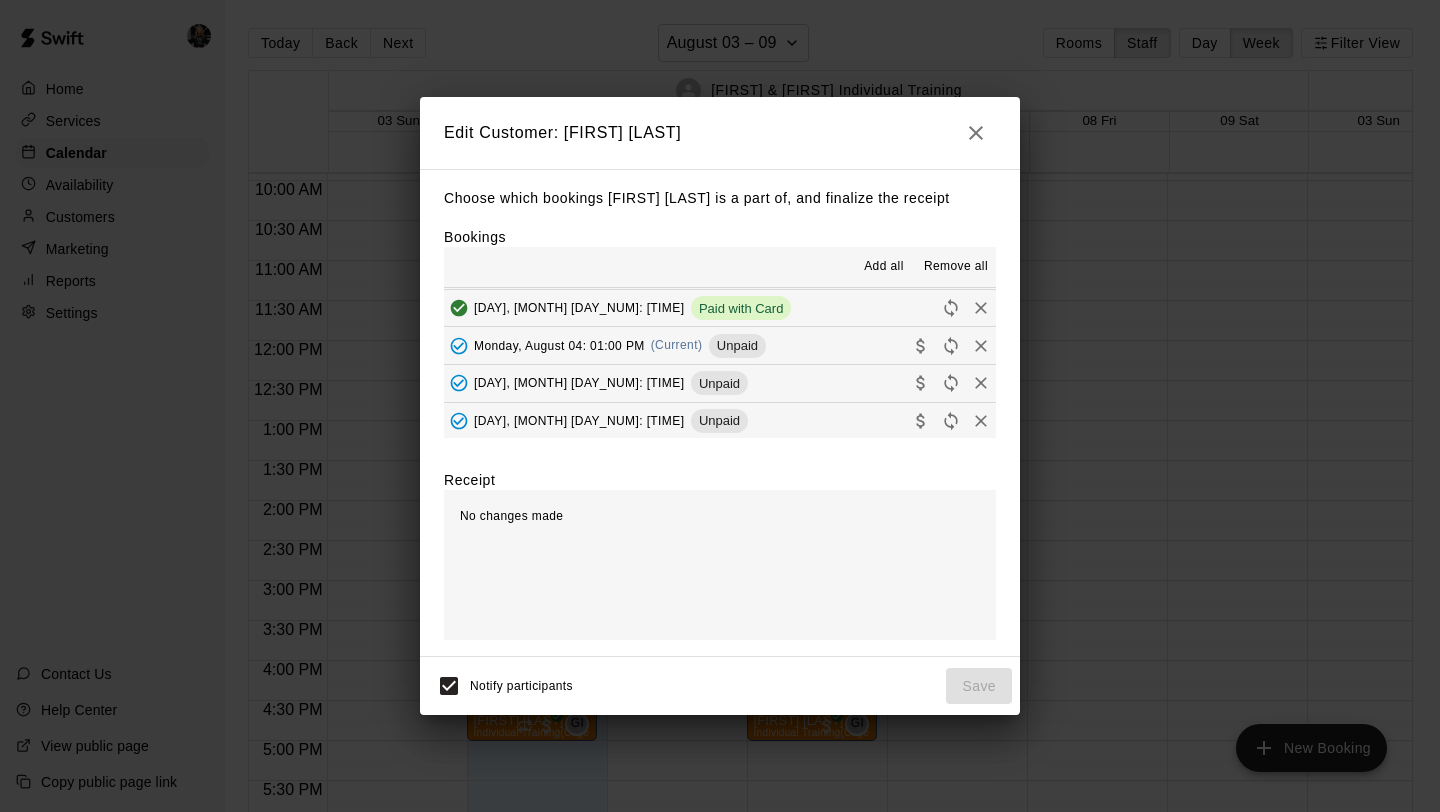 scroll, scrollTop: 112, scrollLeft: 0, axis: vertical 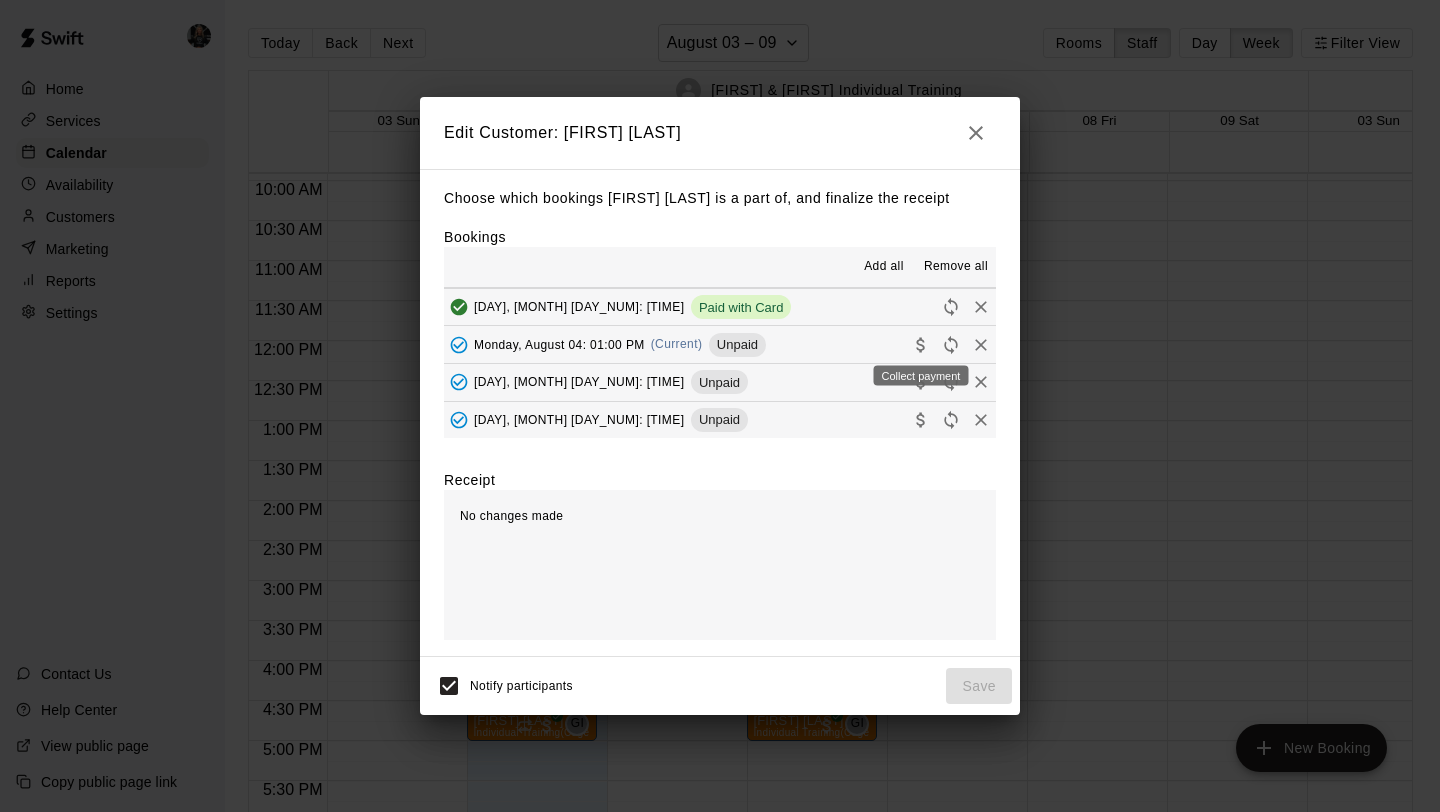 click 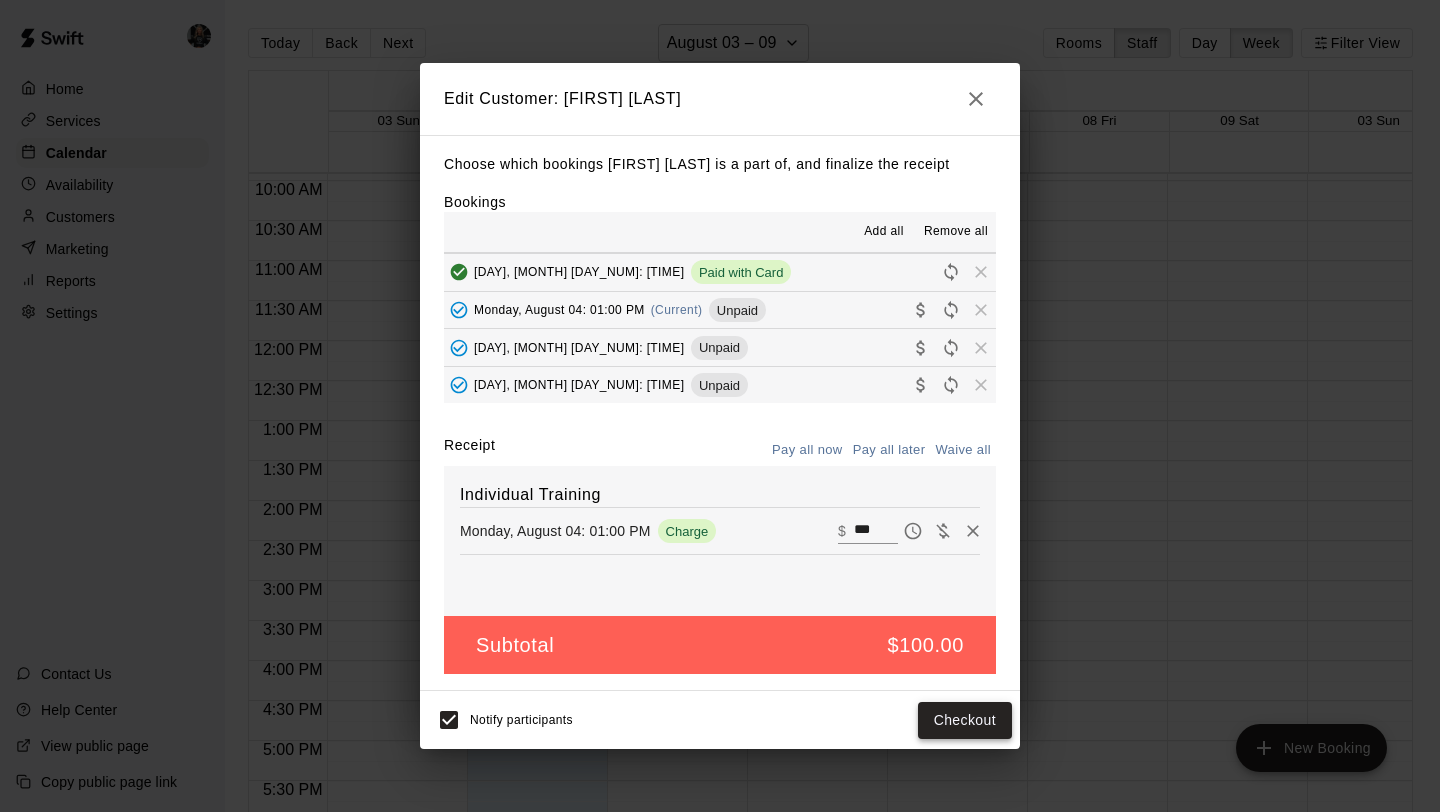 click on "Checkout" at bounding box center (965, 720) 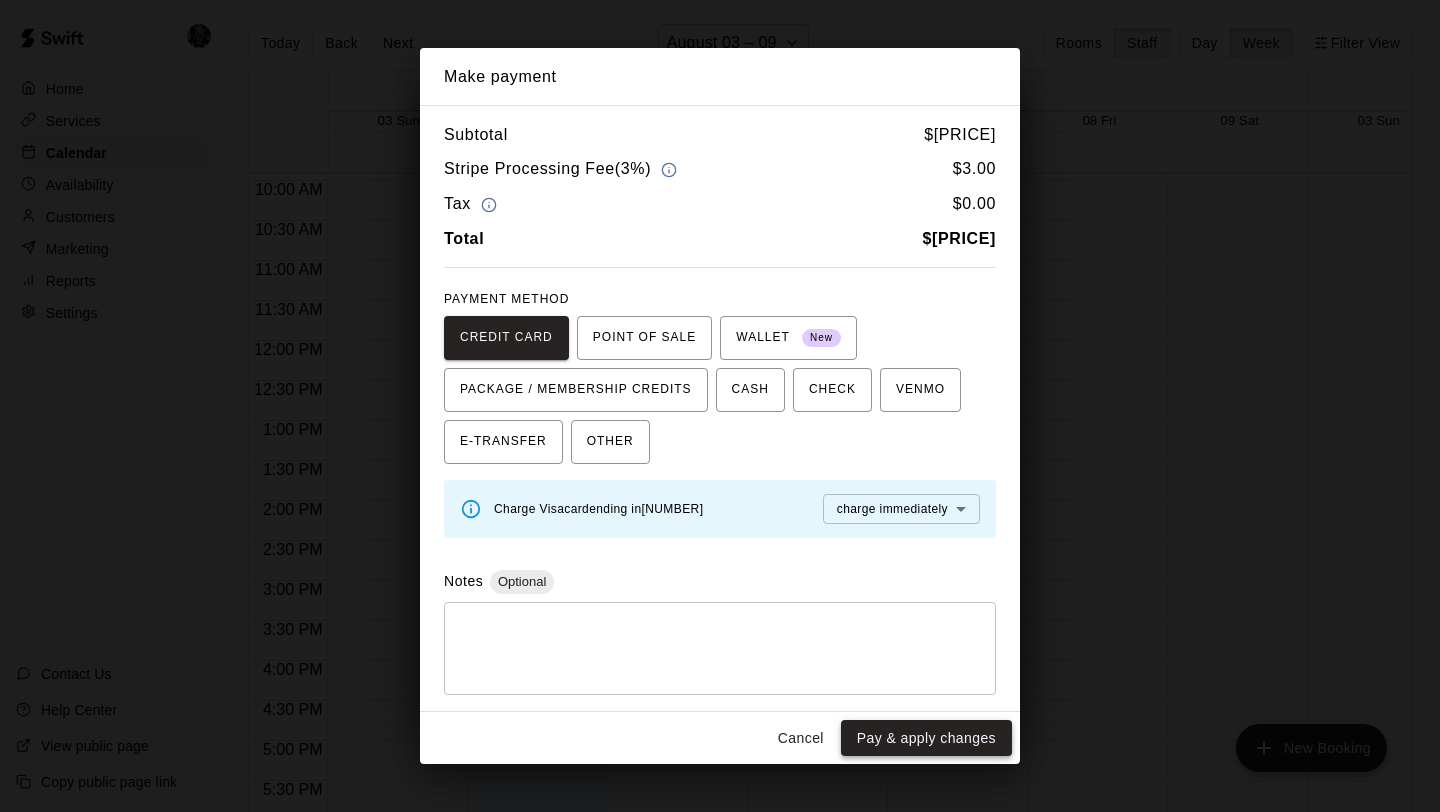 click on "Pay & apply changes" at bounding box center (926, 738) 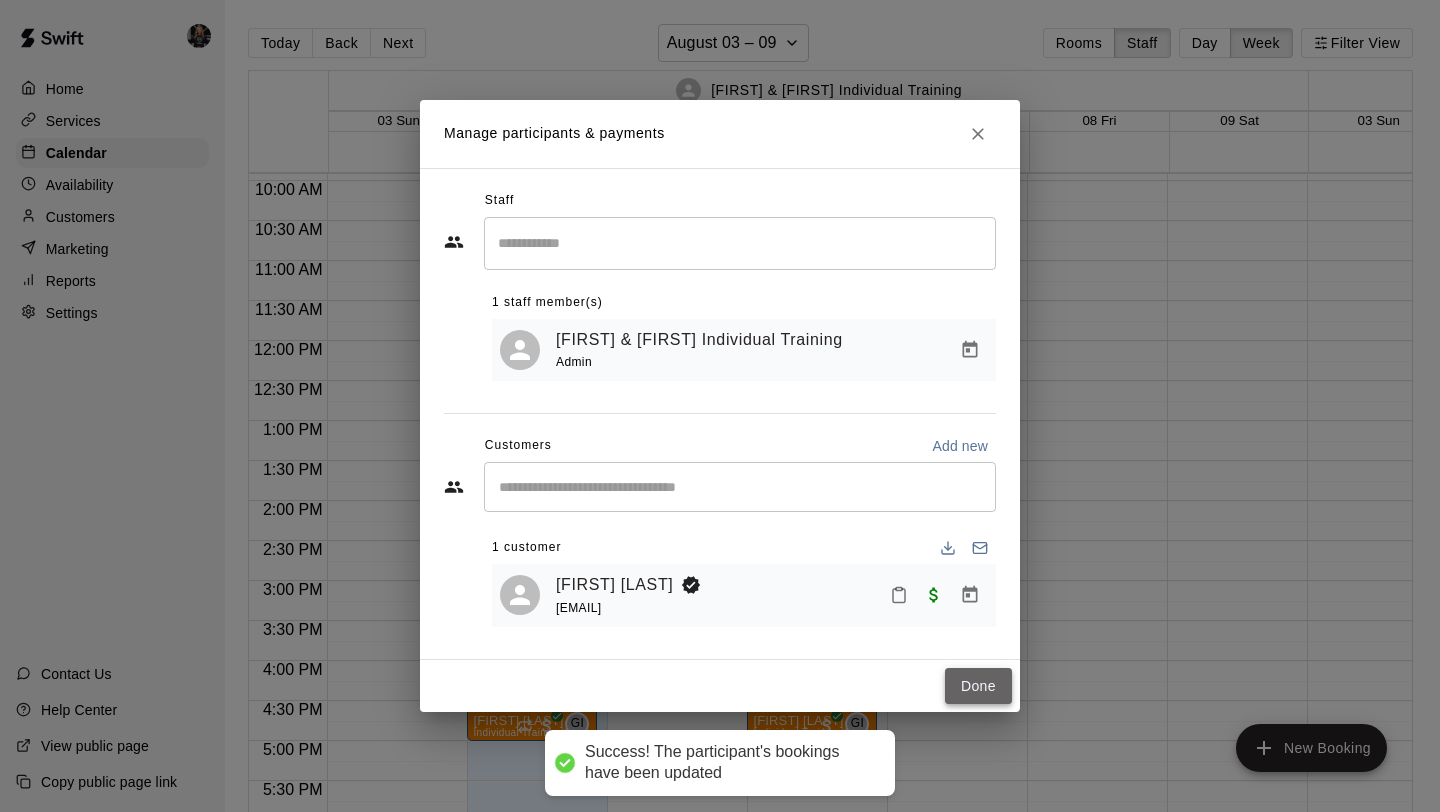 click on "Done" at bounding box center [978, 686] 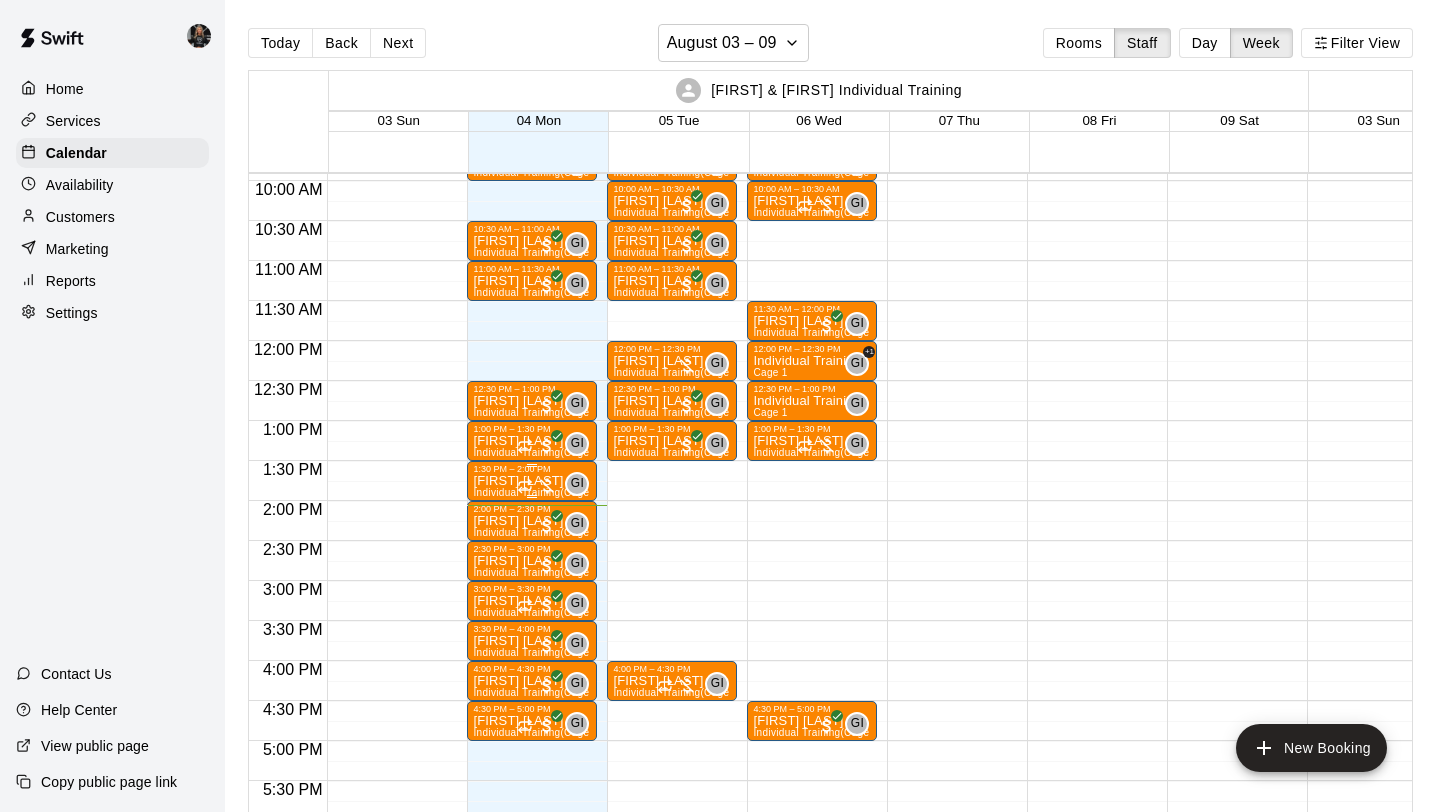 click on "[FIRST] [LAST]" at bounding box center (532, 481) 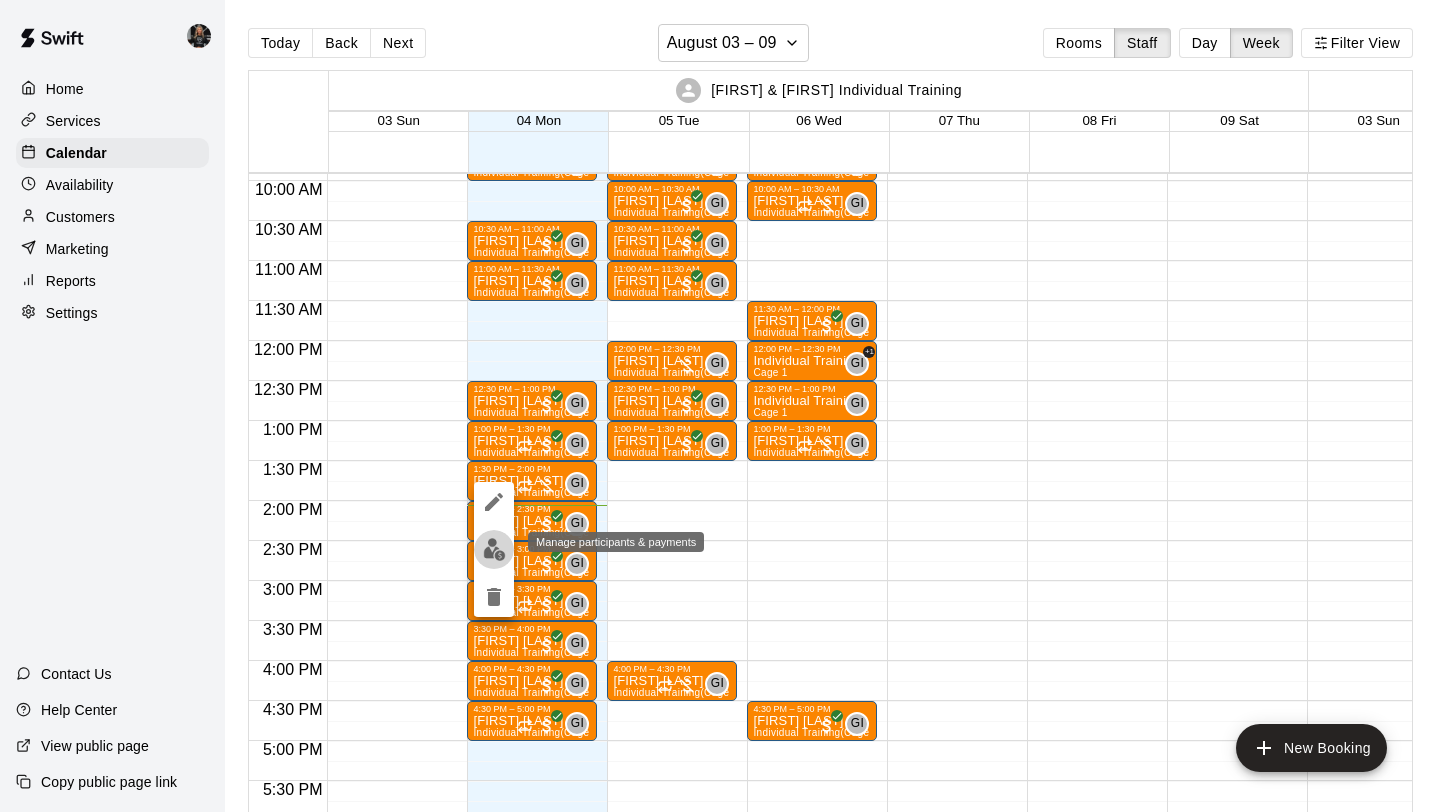 click at bounding box center [494, 549] 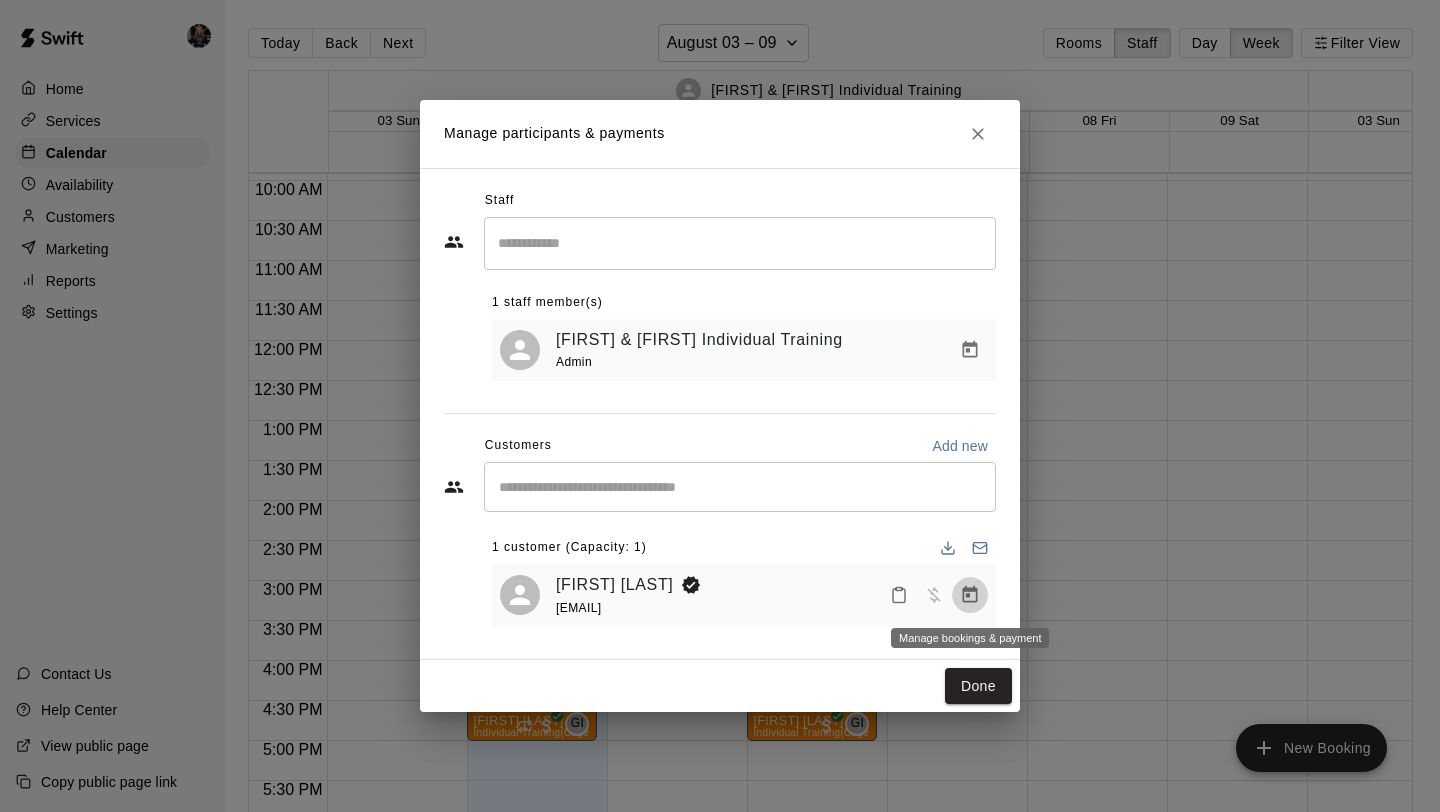 click 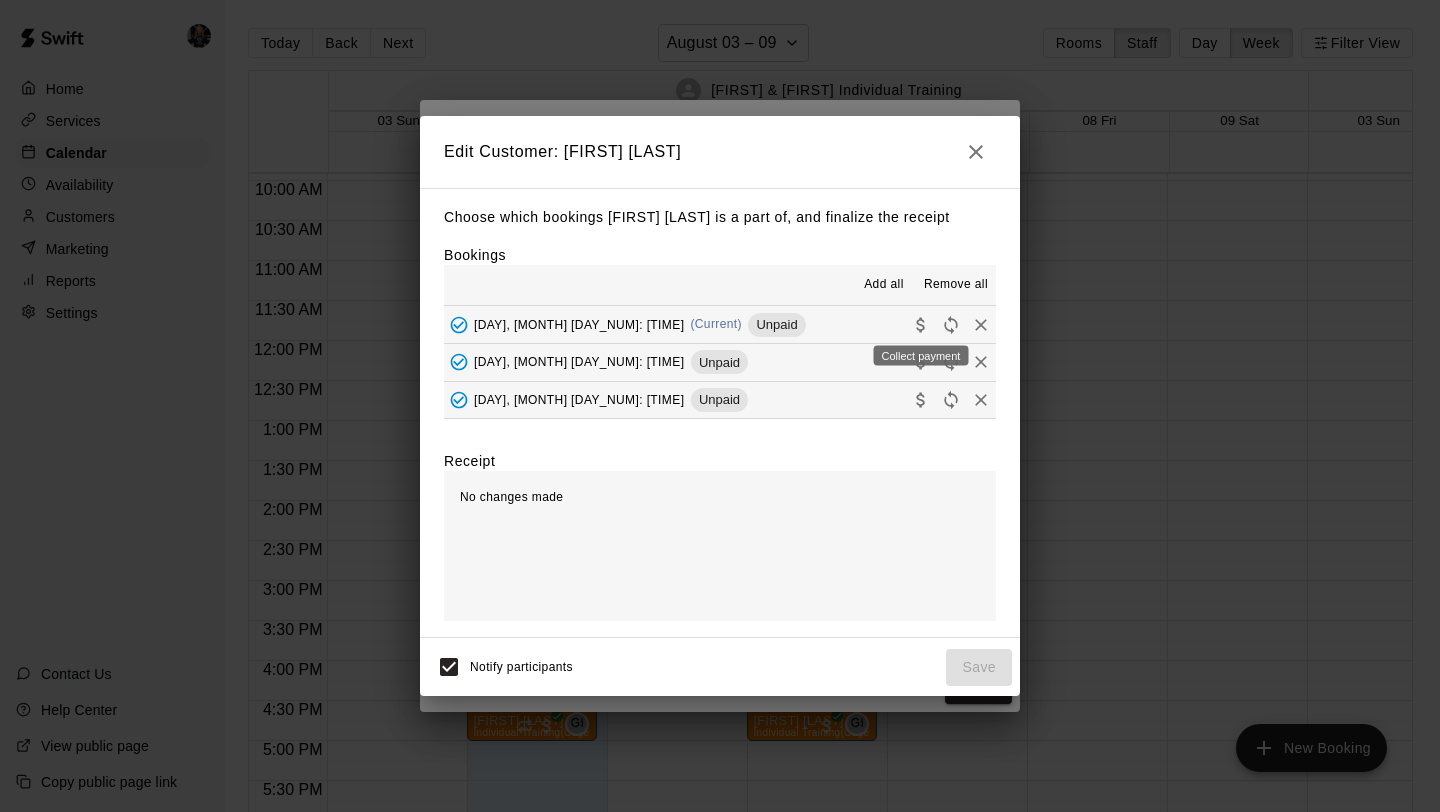 click 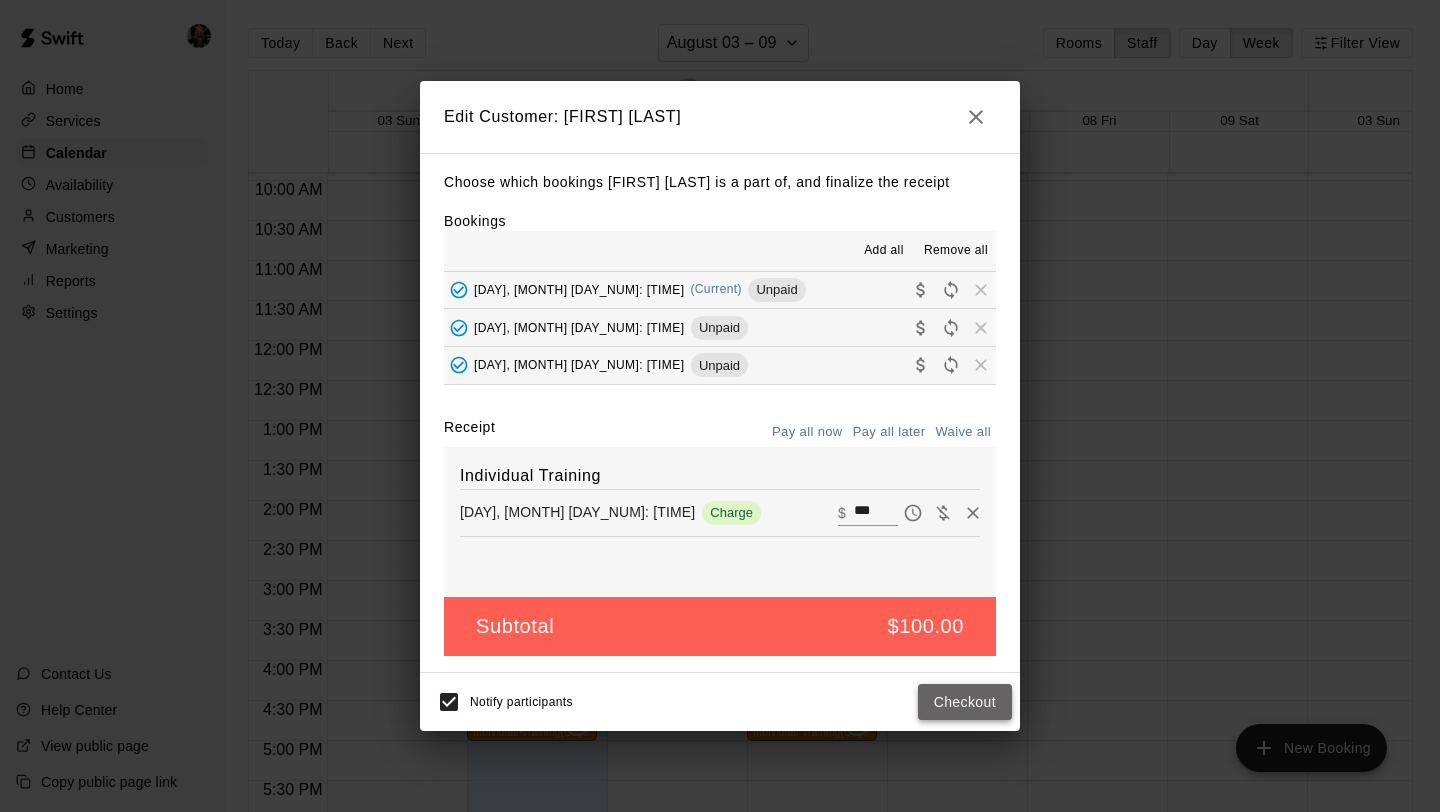 click on "Checkout" at bounding box center [965, 702] 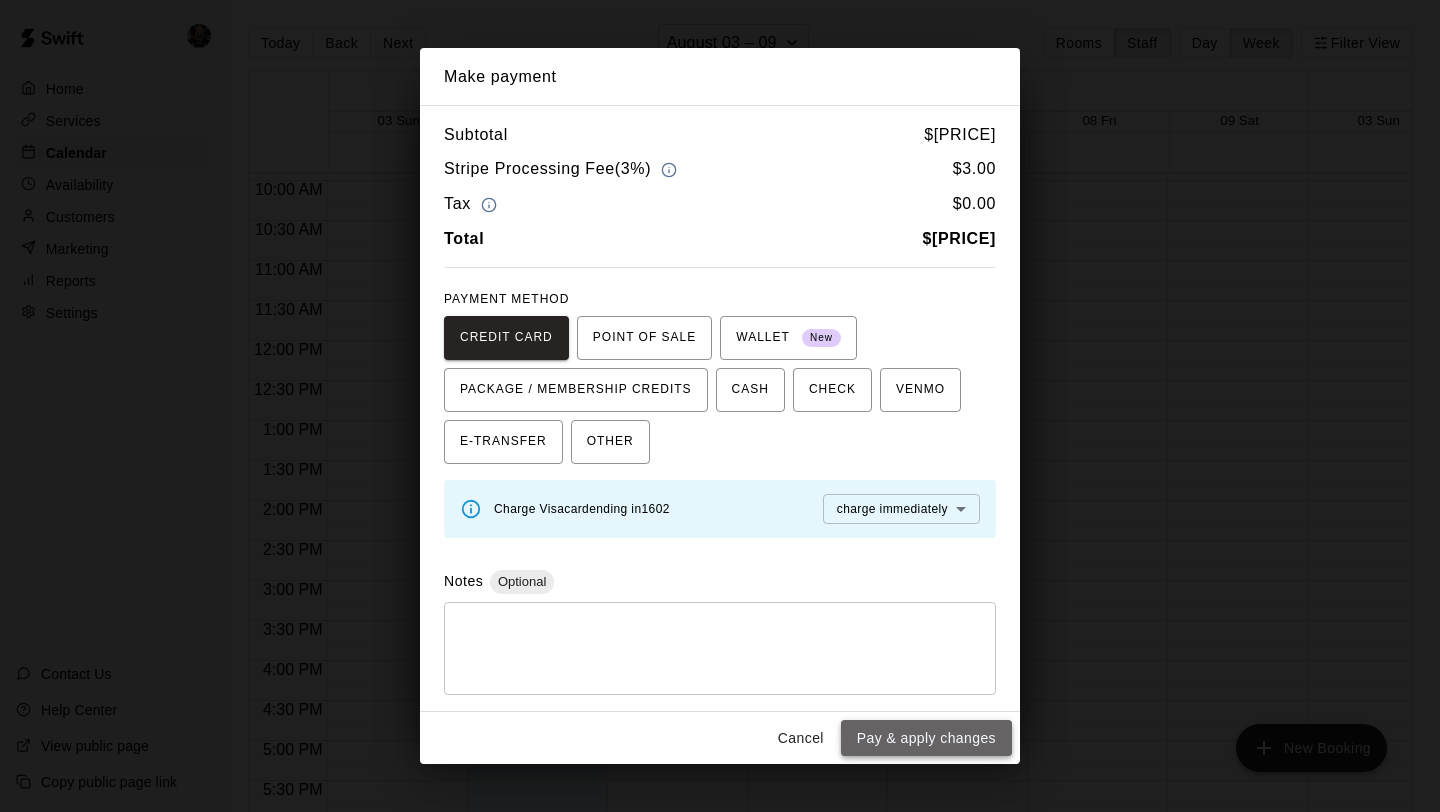 click on "Pay & apply changes" at bounding box center [926, 738] 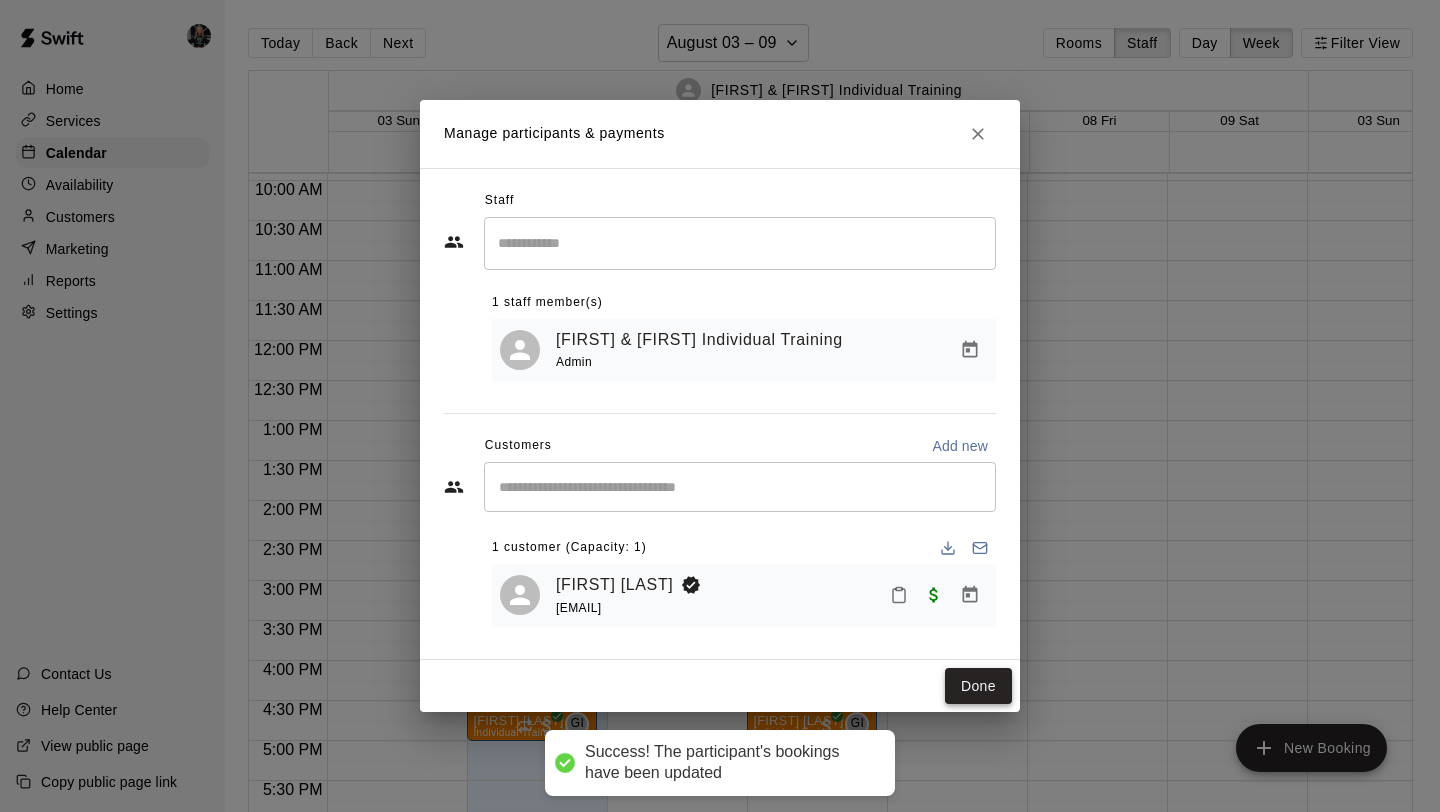 click on "Done" at bounding box center [978, 686] 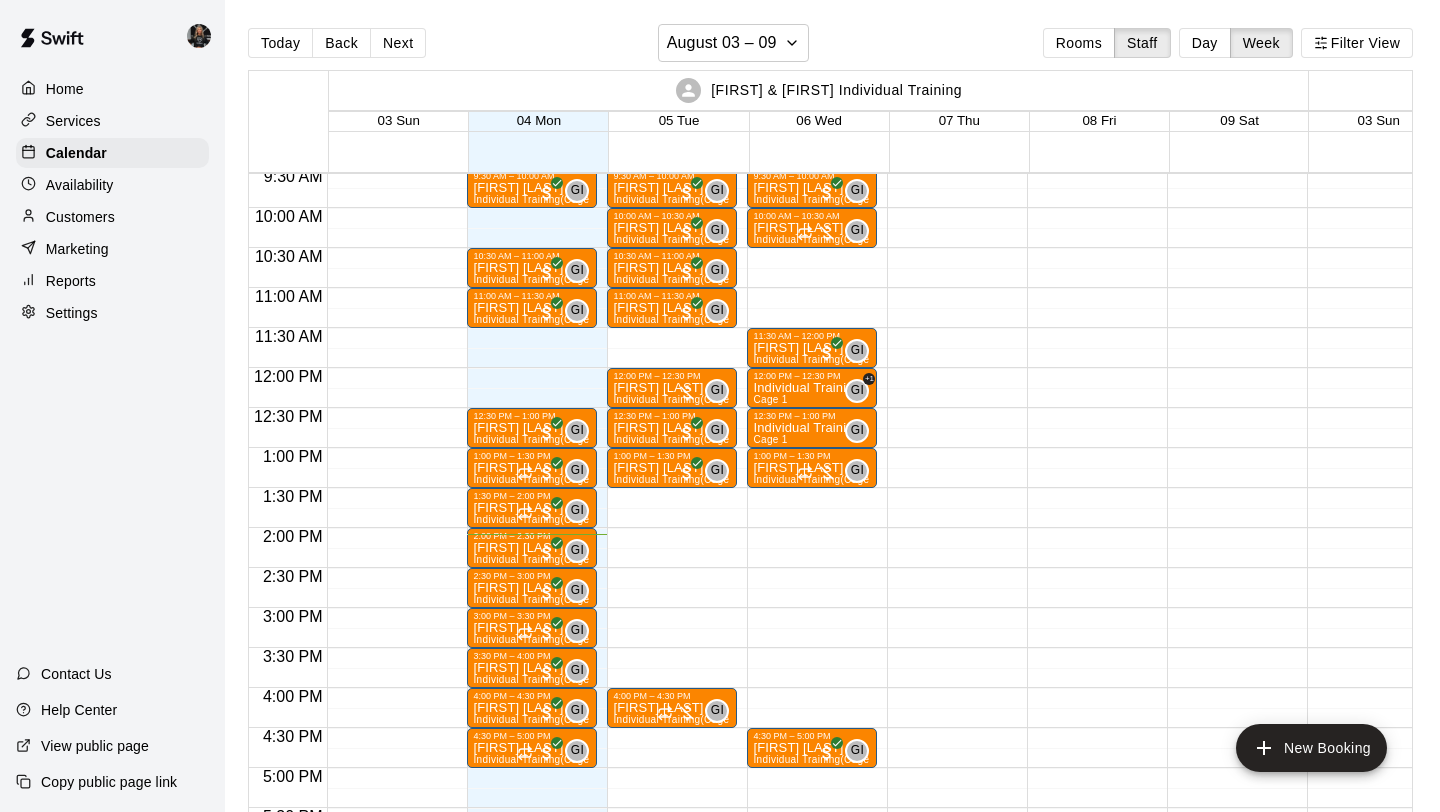 scroll, scrollTop: 752, scrollLeft: 0, axis: vertical 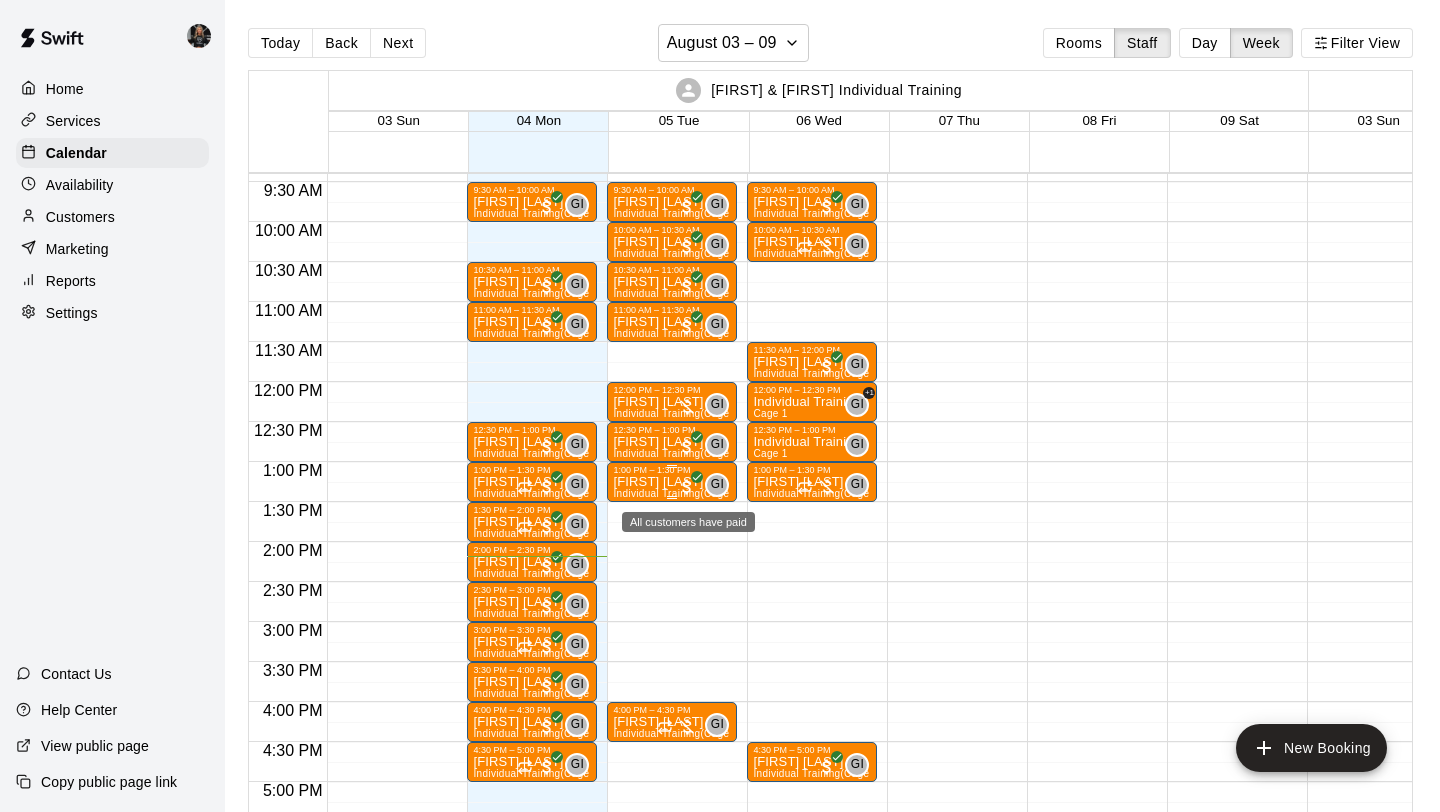 click at bounding box center (687, 487) 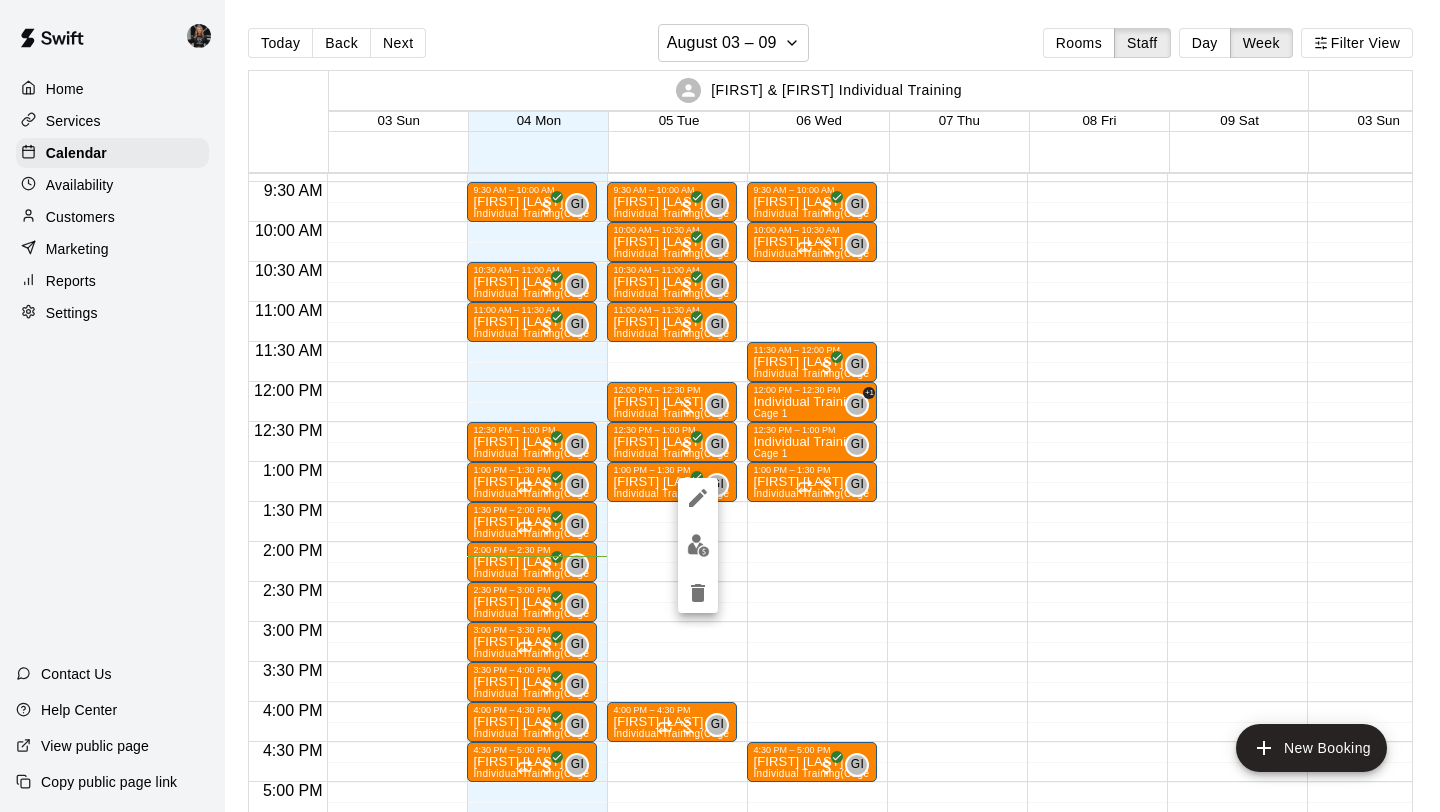 click at bounding box center [720, 406] 